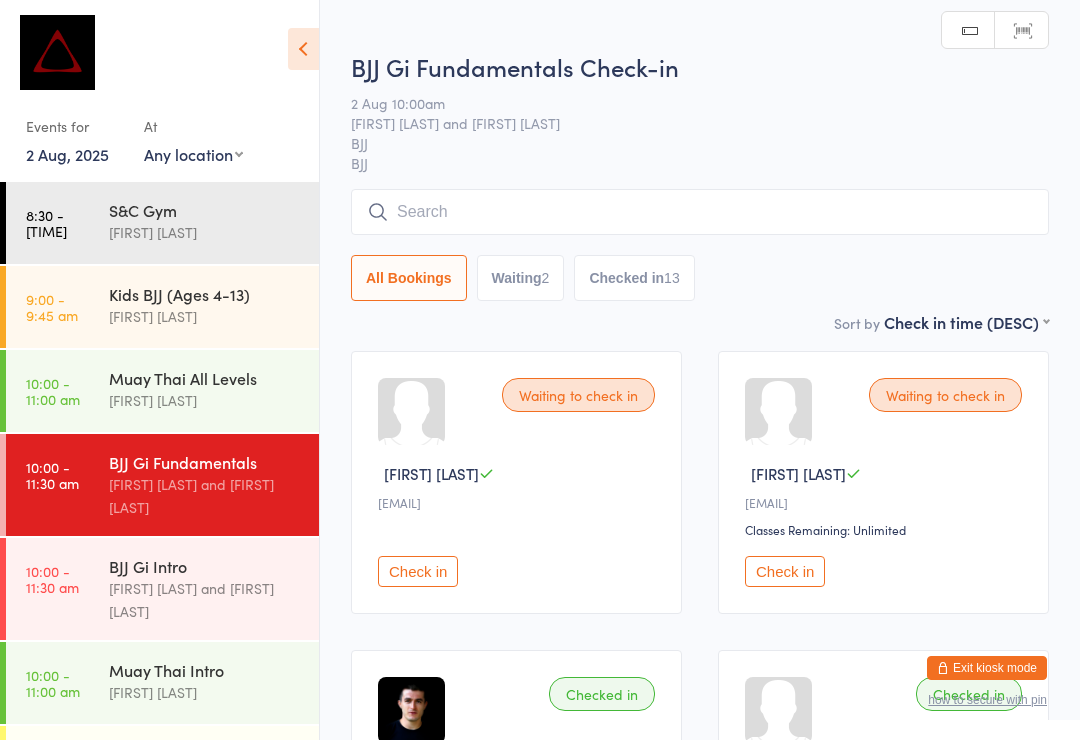 scroll, scrollTop: 0, scrollLeft: 0, axis: both 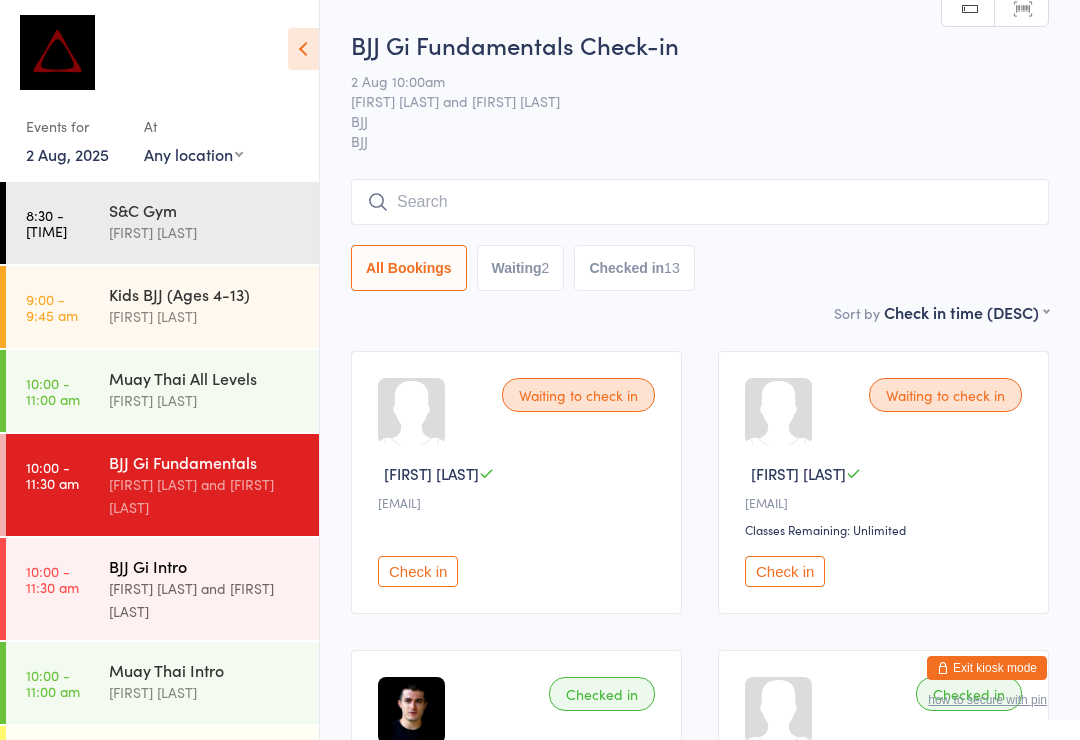 click on "BJJ Gi Intro" at bounding box center [205, 566] 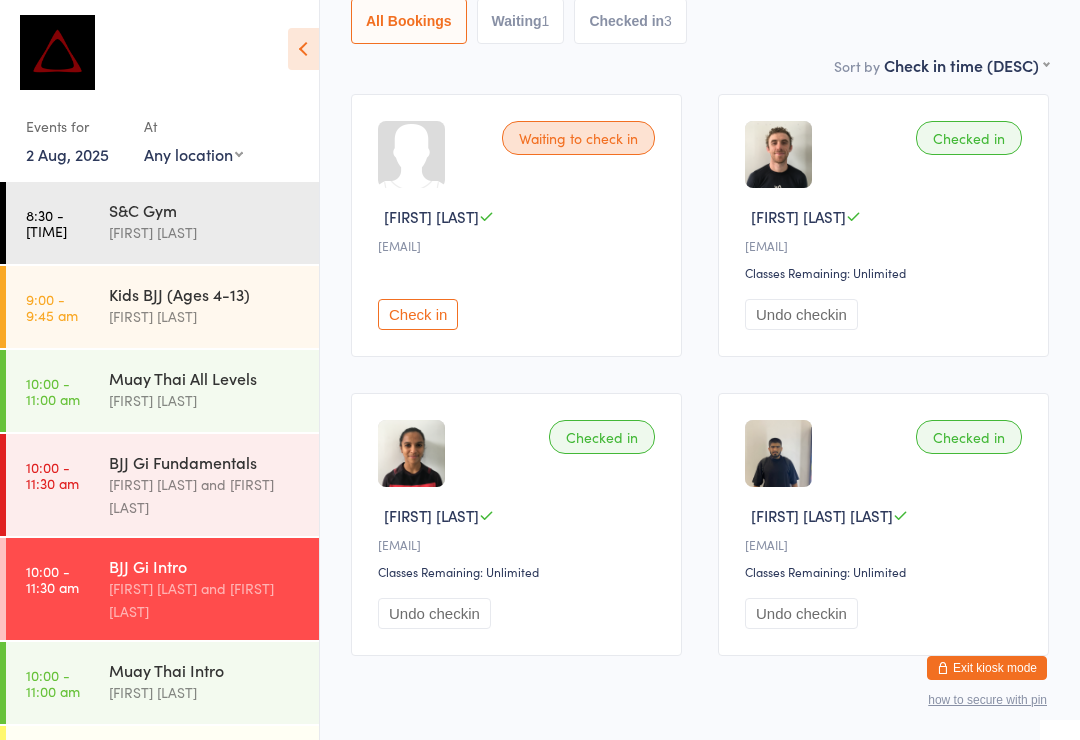 scroll, scrollTop: 312, scrollLeft: 0, axis: vertical 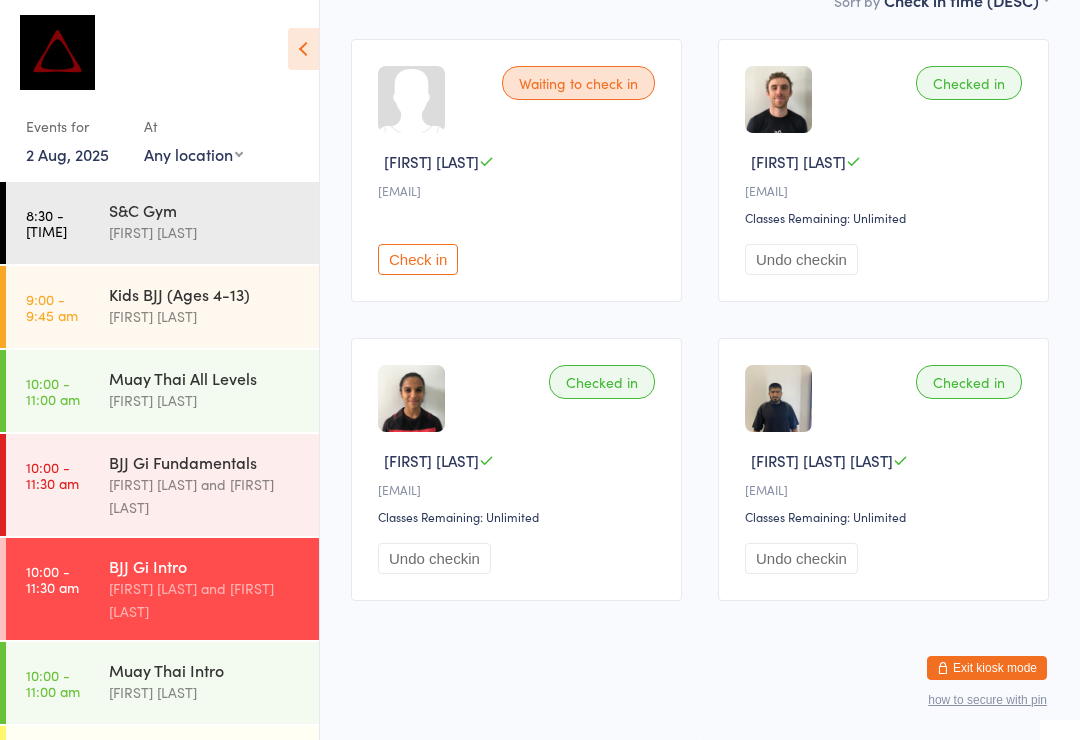 click on "[TIME] - [TIME] [ACTIVITY] [FIRST] [LAST]" at bounding box center [162, 767] 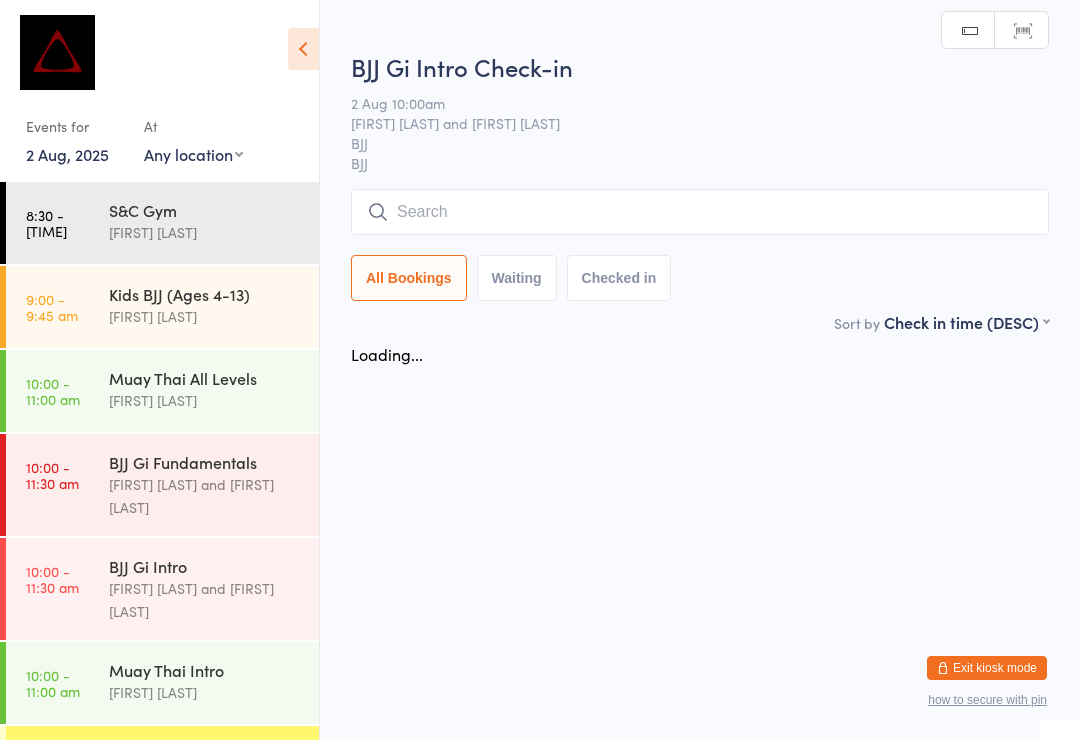 scroll, scrollTop: 0, scrollLeft: 0, axis: both 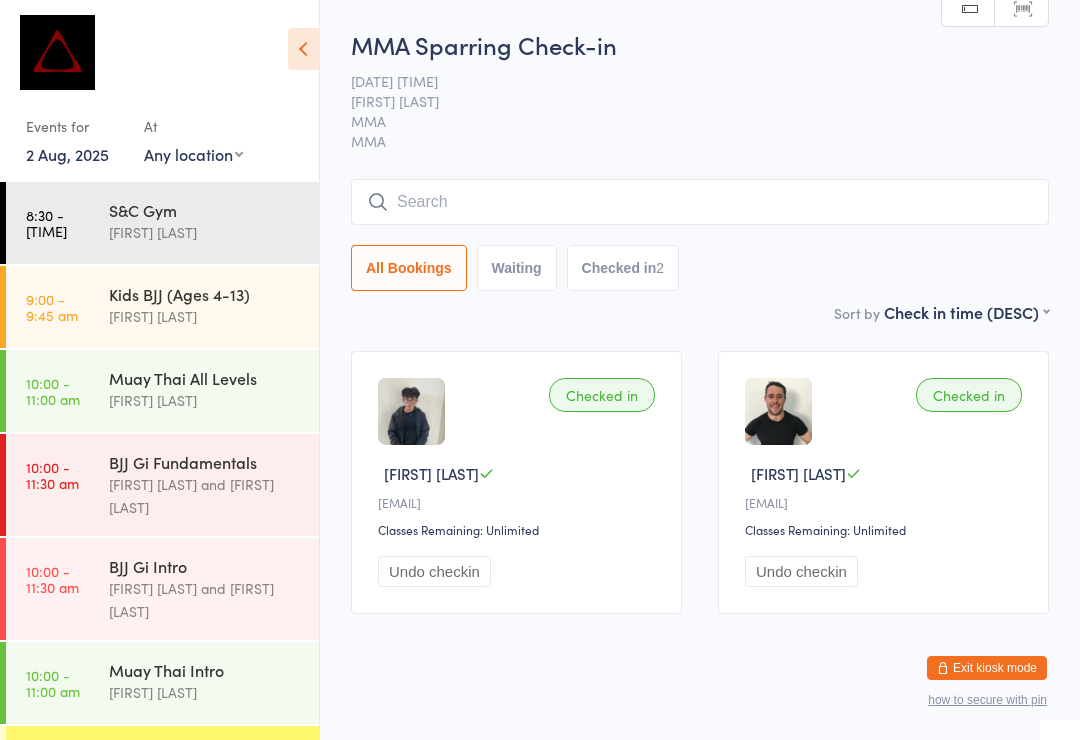 click on "Exit kiosk mode" at bounding box center (987, 668) 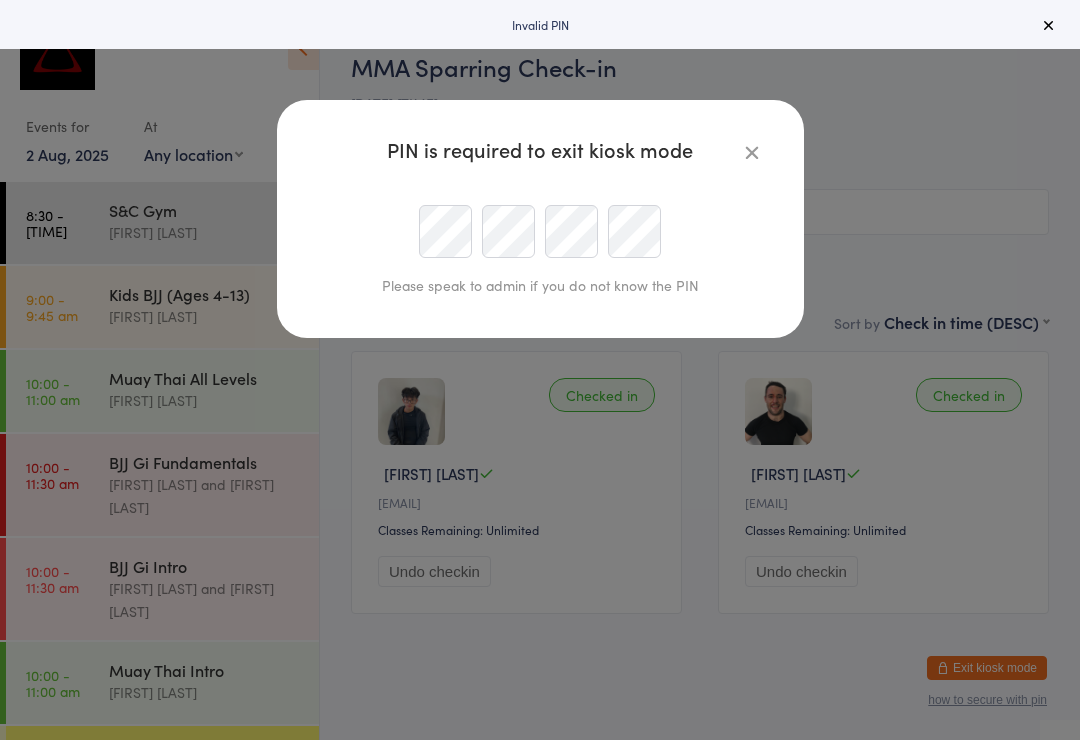 scroll, scrollTop: 0, scrollLeft: 0, axis: both 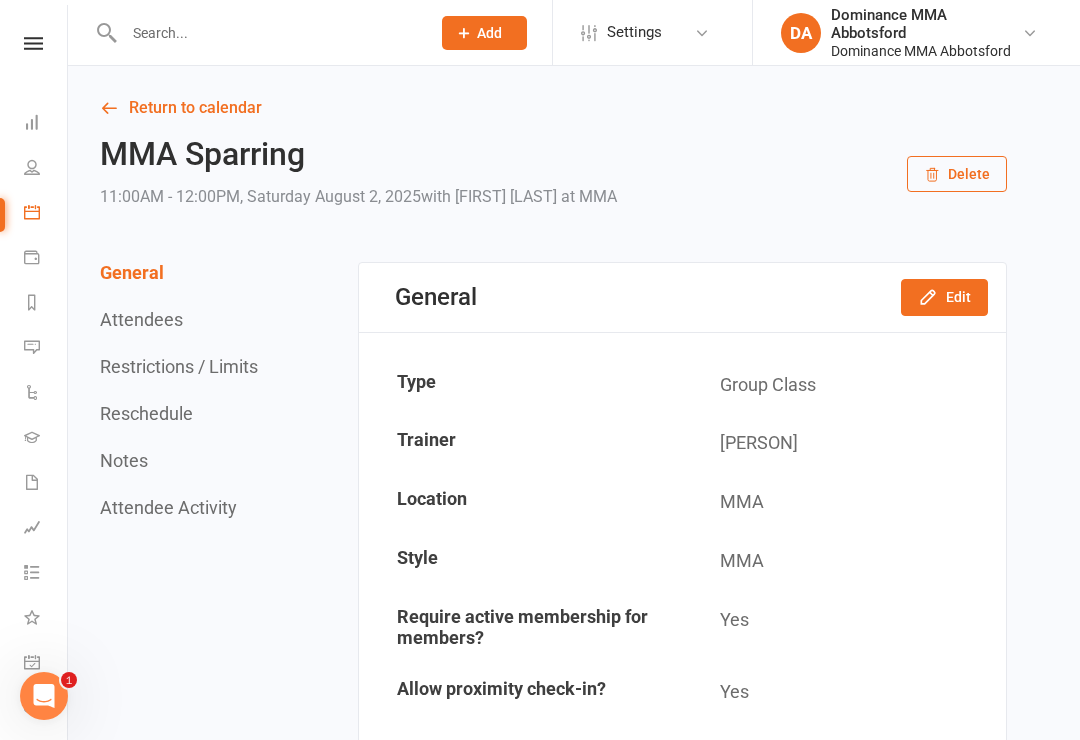 click at bounding box center [267, 33] 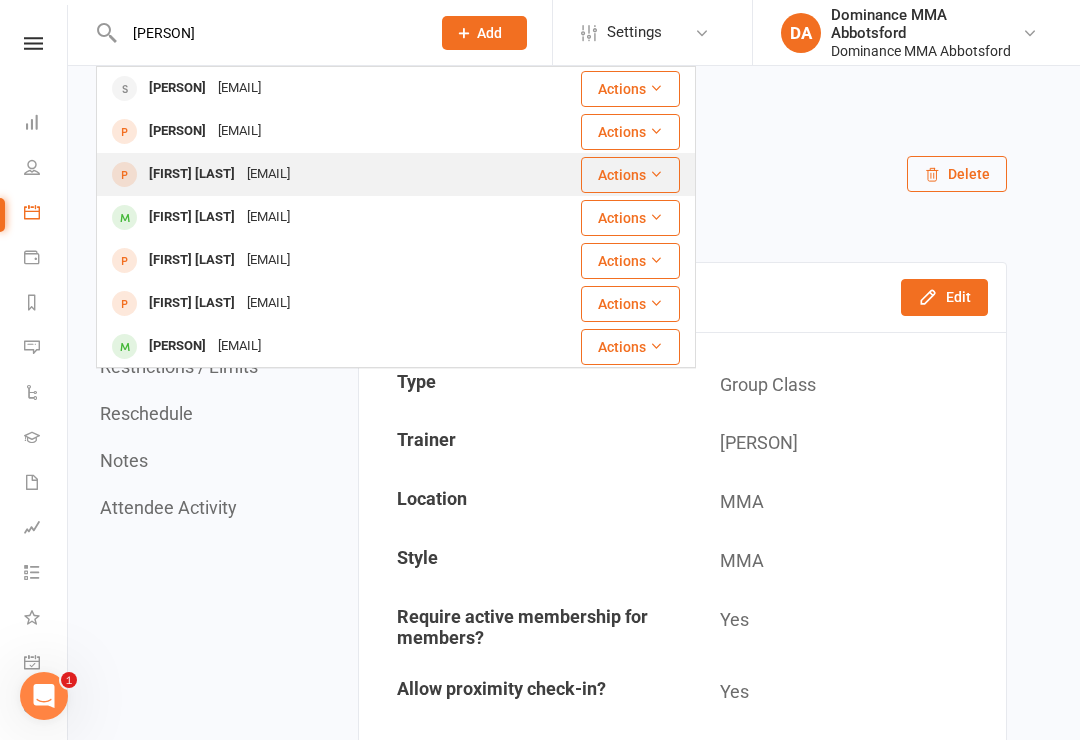 type on "[PERSON]" 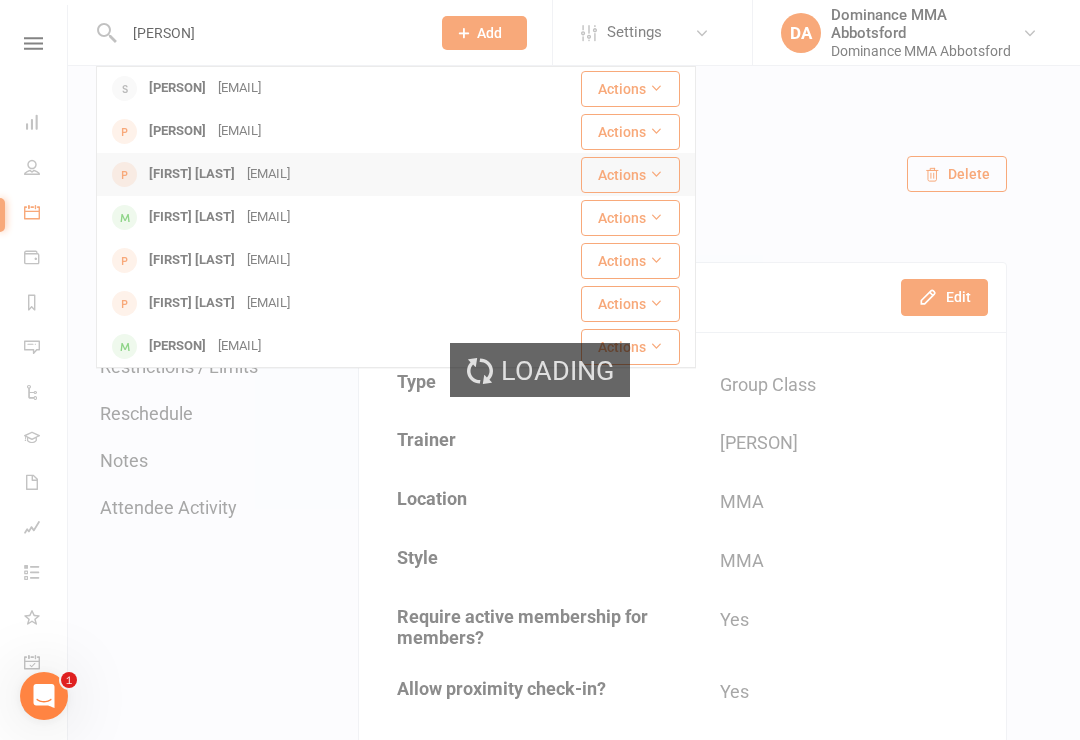 type 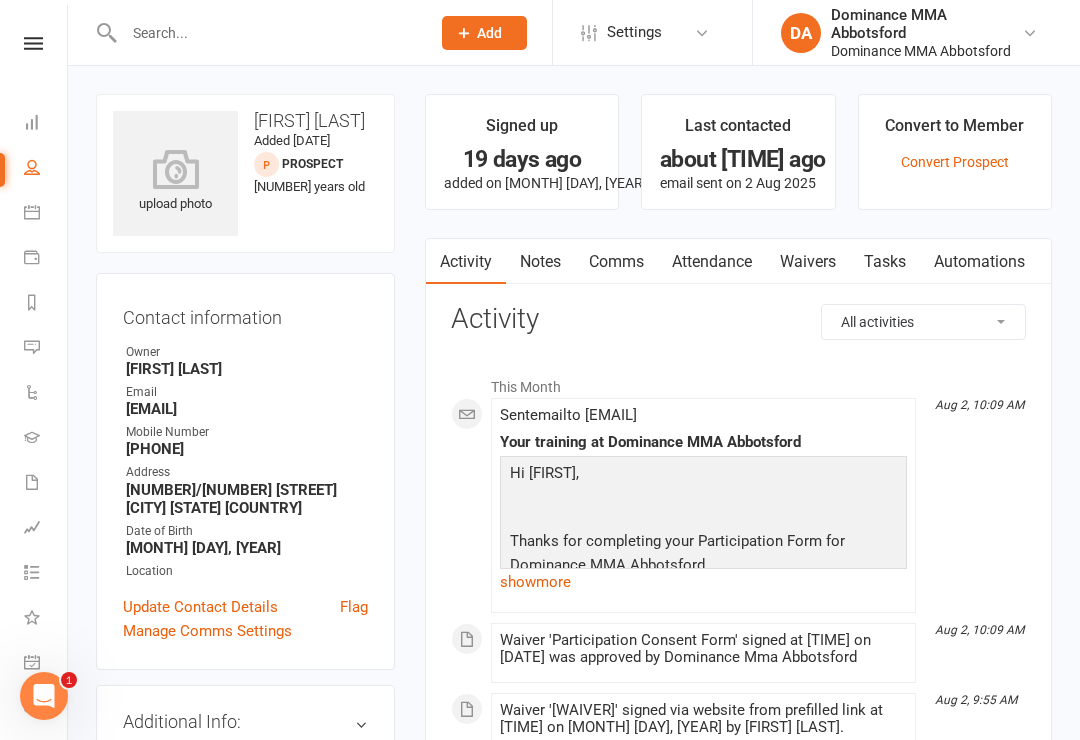 click on "Waivers" at bounding box center (808, 262) 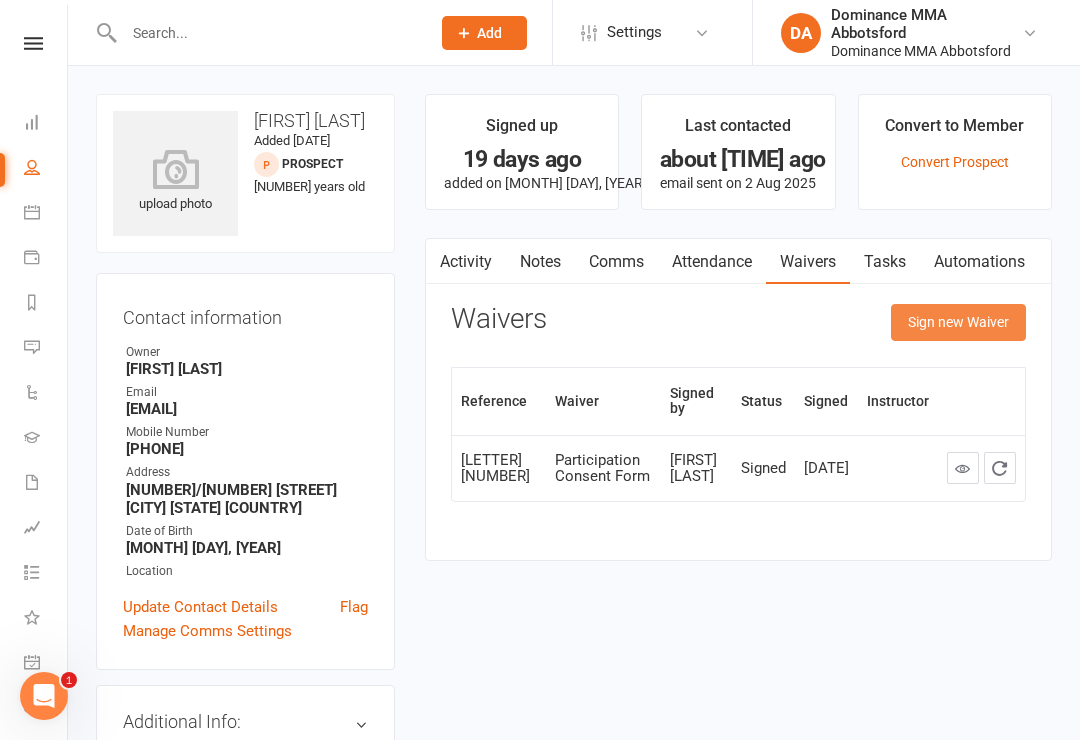 click on "Sign new Waiver" at bounding box center [958, 322] 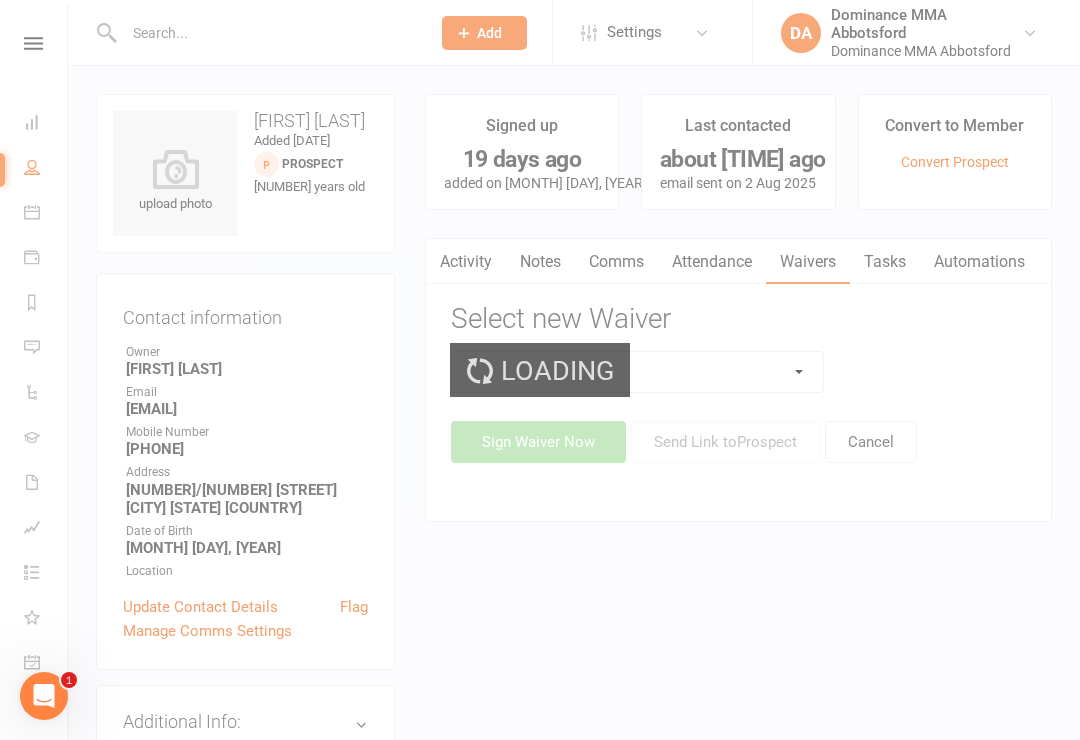 click on "Loading" at bounding box center (540, 370) 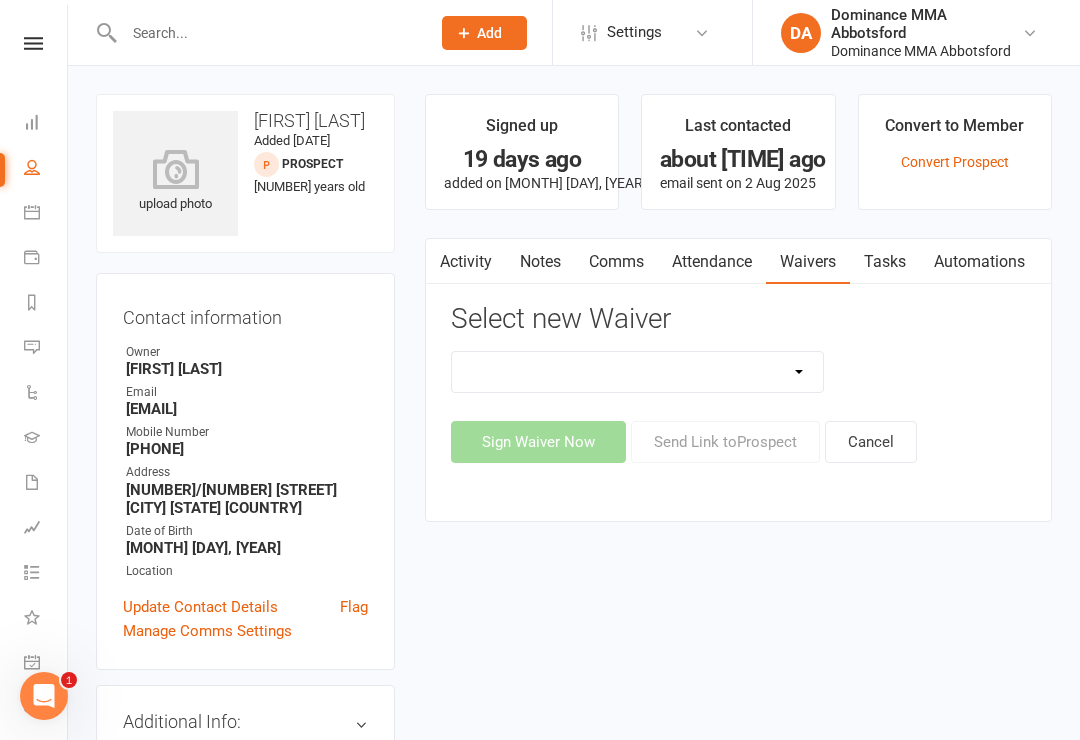 click on "Member | Cancellation | Adults Member | Injury Report Form (FOH staff use only) Member | Suspension | Adults New Member Agreement Form | Adults Paid in Full | 10% New Member Agreement Form | Adults Paid in Full | F.I.F.O 1/2 Time New Member Agreement Form | Foundation S&C Paid in Full | 10% New Member Agreement Form | Kids/Teens Paid in Full | 10% New Member Sign Up | Adults New Member Sign Up | Adults | 10th Birthday Special New Member Sign Up | Adults | $120 Off Special New Member Sign Up | Adults | Once Per Week New Member Sign Up | Kids/Teens New Member Sign Up | Kids/Teens | 10th Birthday Special New Member Sign Up | Kids/Teens | Once Per Week New Member Sign up | S&C Gym FOUNDATION | 10th Birthday Participation Consent Form Participation Consent Form | S&C Gym Trial Prospect | Injury Report Form (FOH staff use only)" at bounding box center (638, 372) 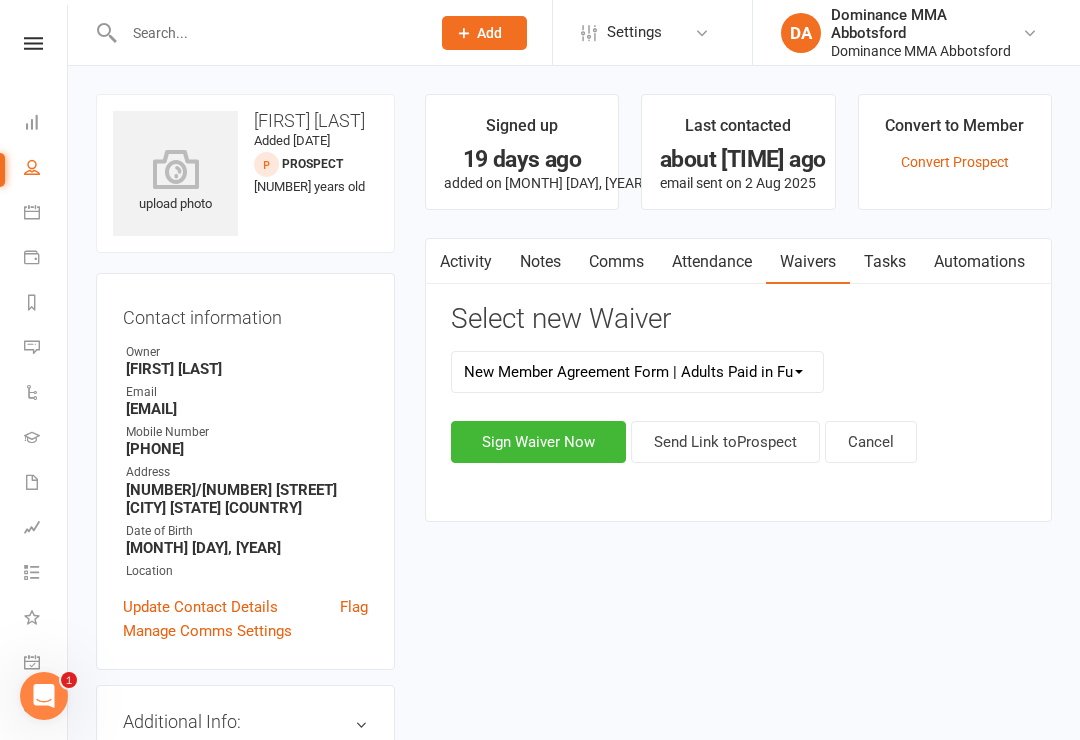 click on "Member | Cancellation | Adults Member | Injury Report Form (FOH staff use only) Member | Suspension | Adults New Member Agreement Form | Adults Paid in Full | 10% New Member Agreement Form | Adults Paid in Full | F.I.F.O 1/2 Time New Member Agreement Form | Foundation S&C Paid in Full | 10% New Member Agreement Form | Kids/Teens Paid in Full | 10% New Member Sign Up | Adults New Member Sign Up | Adults | 10th Birthday Special New Member Sign Up | Adults | $120 Off Special New Member Sign Up | Adults | Once Per Week New Member Sign Up | Kids/Teens New Member Sign Up | Kids/Teens | 10th Birthday Special New Member Sign Up | Kids/Teens | Once Per Week New Member Sign up | S&C Gym FOUNDATION | 10th Birthday Participation Consent Form Participation Consent Form | S&C Gym Trial Prospect | Injury Report Form (FOH staff use only)" at bounding box center [638, 372] 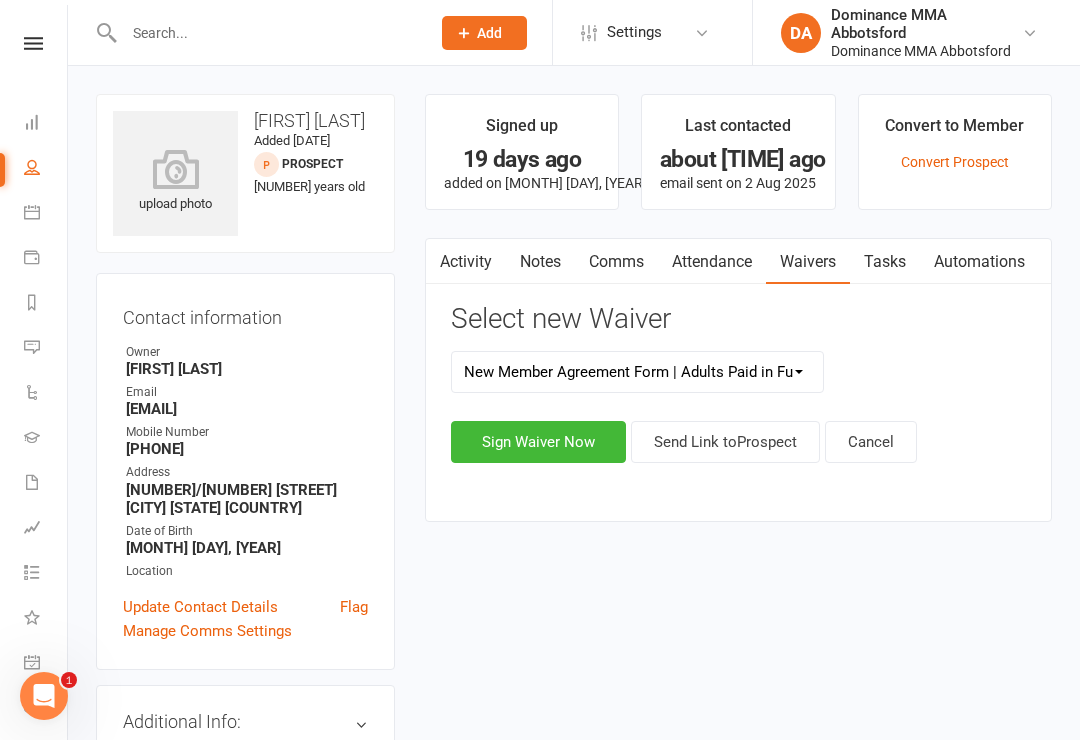 select on "[NUMBER]" 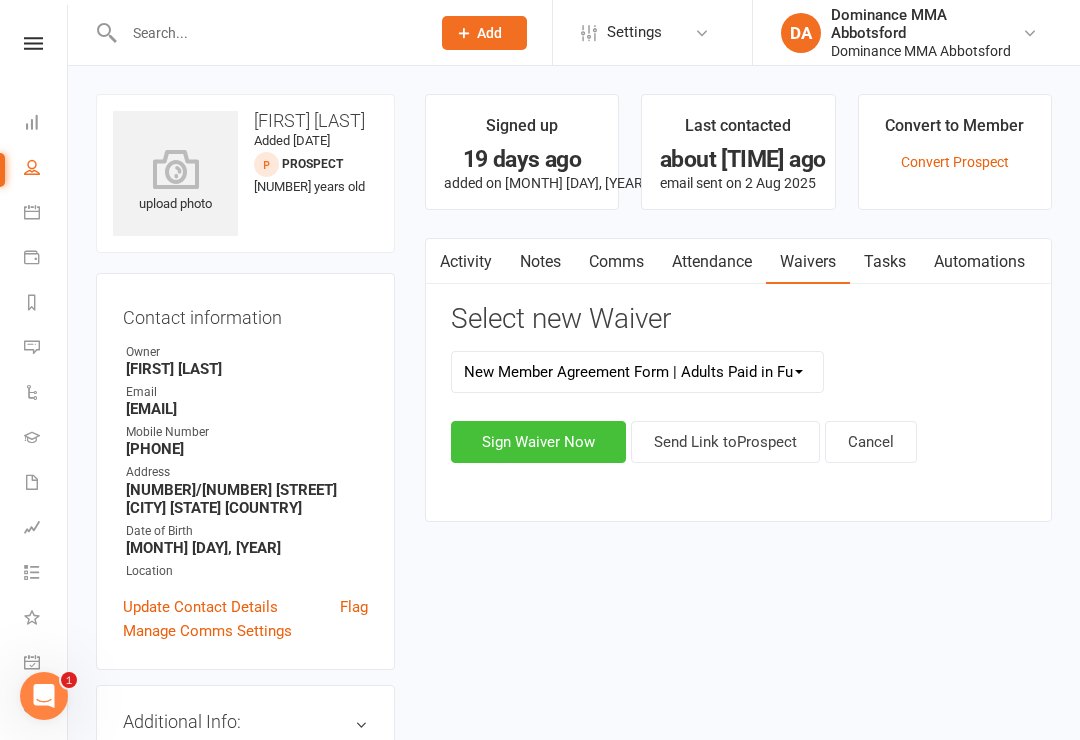click on "Sign Waiver Now" at bounding box center [538, 442] 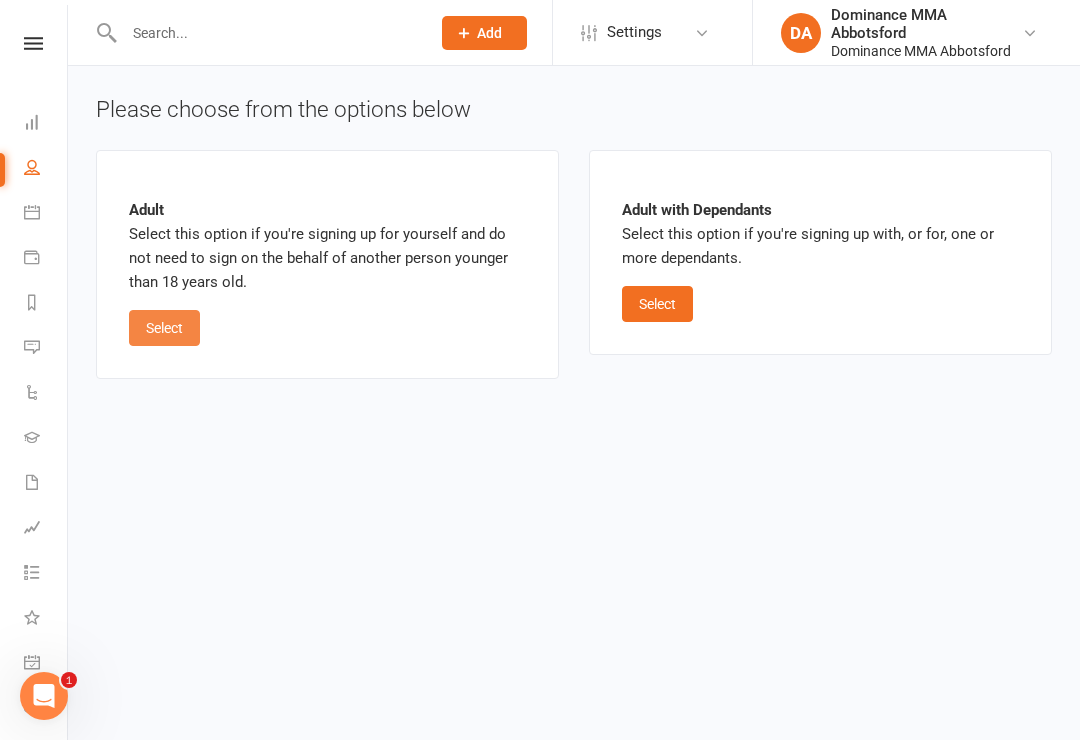 click on "Select" at bounding box center [164, 328] 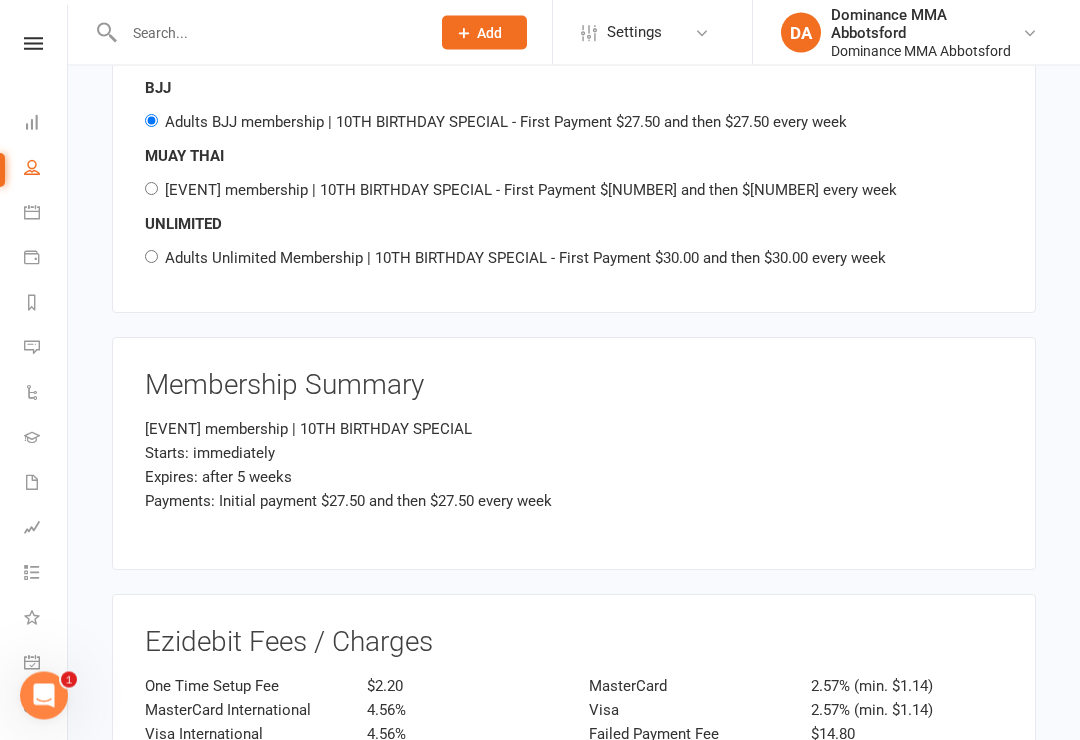 scroll, scrollTop: 2248, scrollLeft: 0, axis: vertical 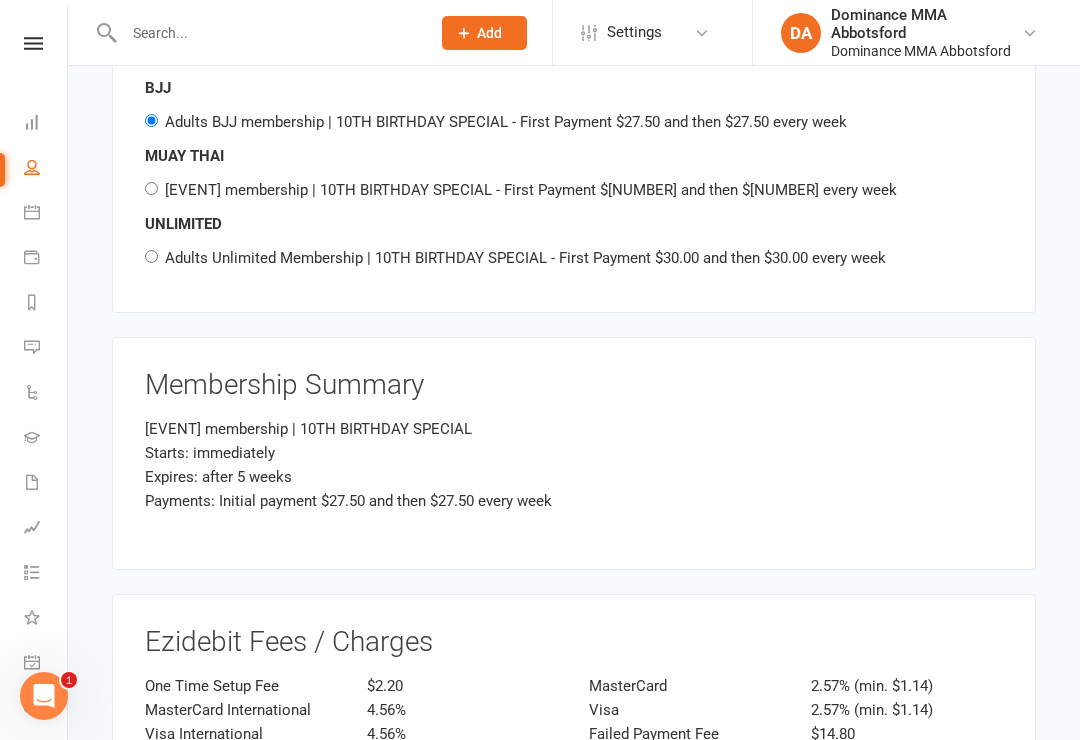 click on "[EVENT] membership | 10TH BIRTHDAY SPECIAL - First Payment $[NUMBER] and then $[NUMBER] every week" at bounding box center [531, 190] 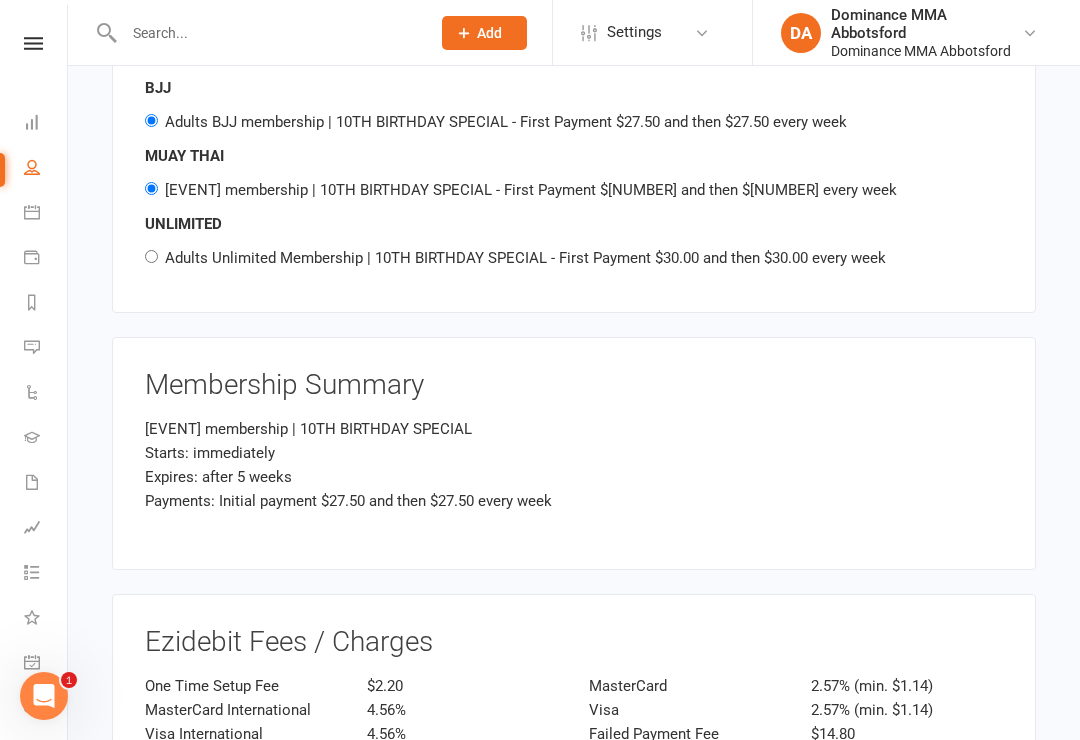 radio on "false" 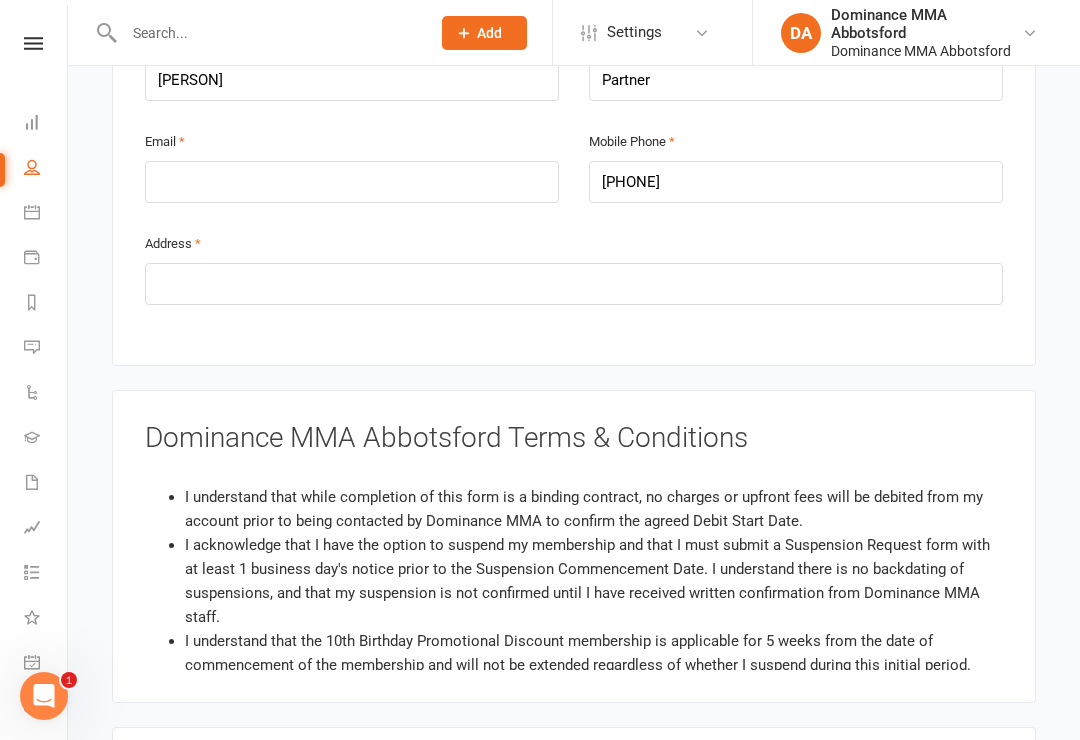 scroll, scrollTop: 1181, scrollLeft: 0, axis: vertical 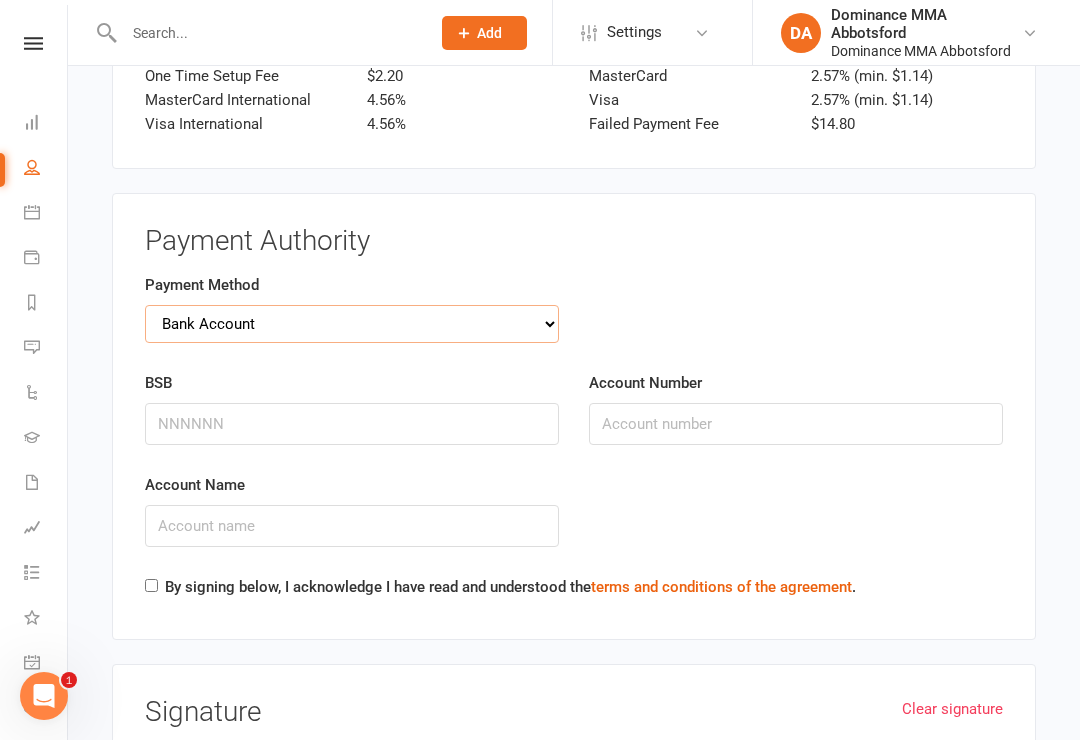click on "Credit Card Bank Account" at bounding box center (352, 324) 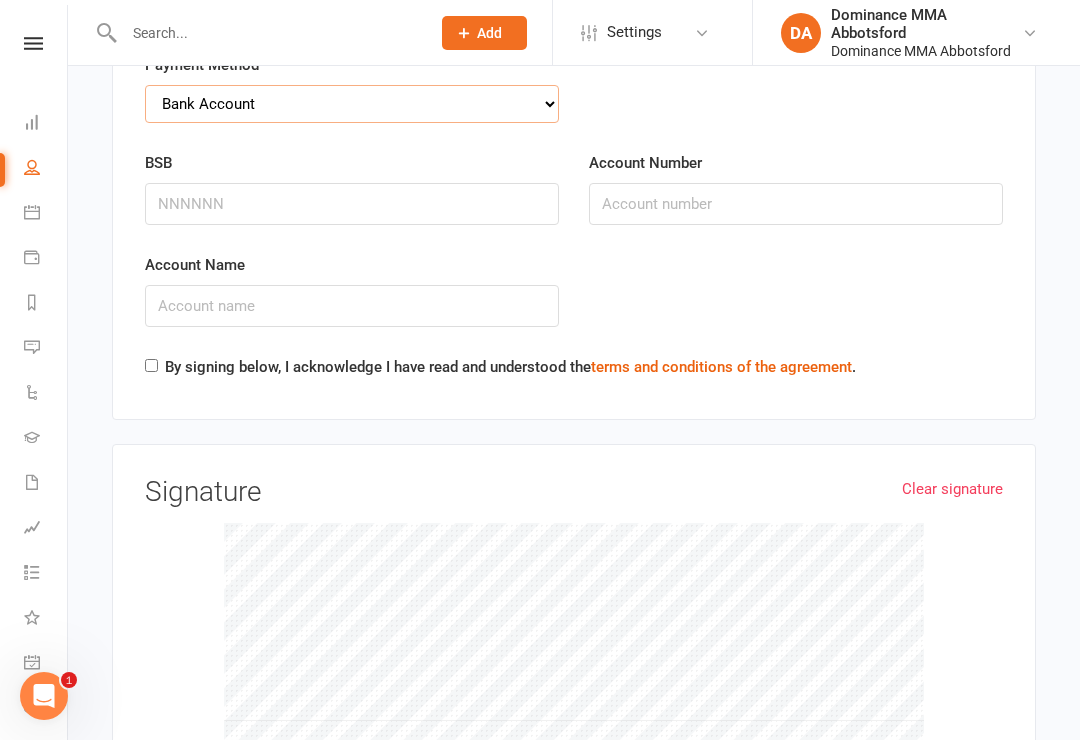 scroll, scrollTop: 3139, scrollLeft: 0, axis: vertical 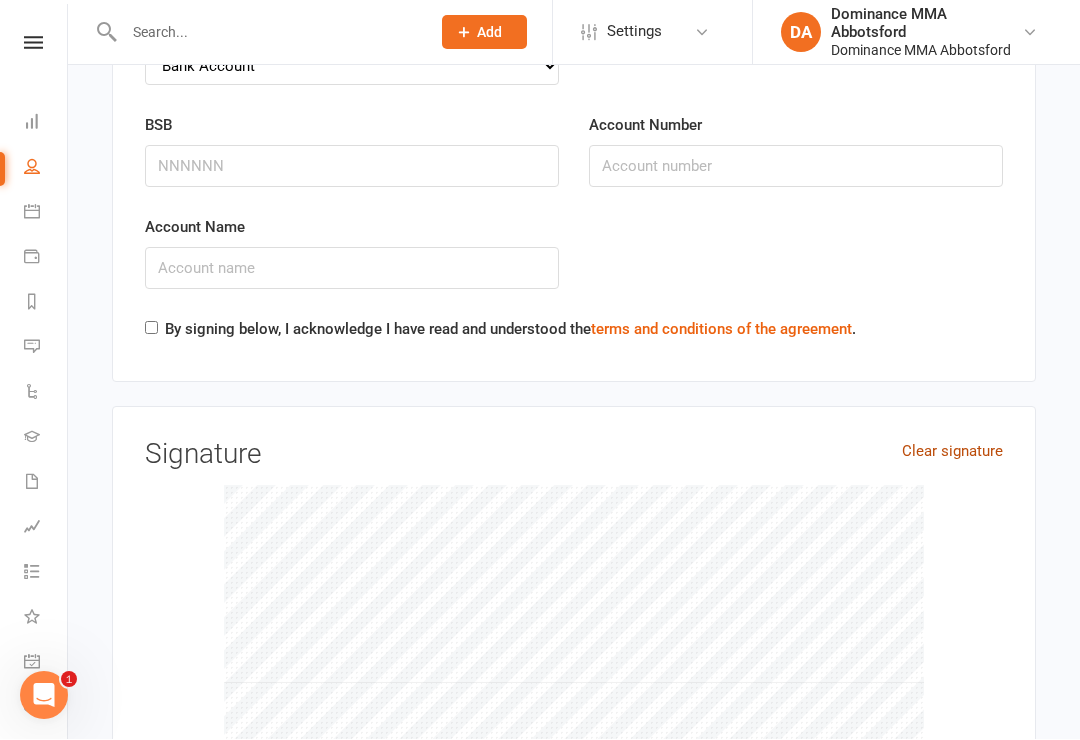 click on "Clear signature" at bounding box center [952, 452] 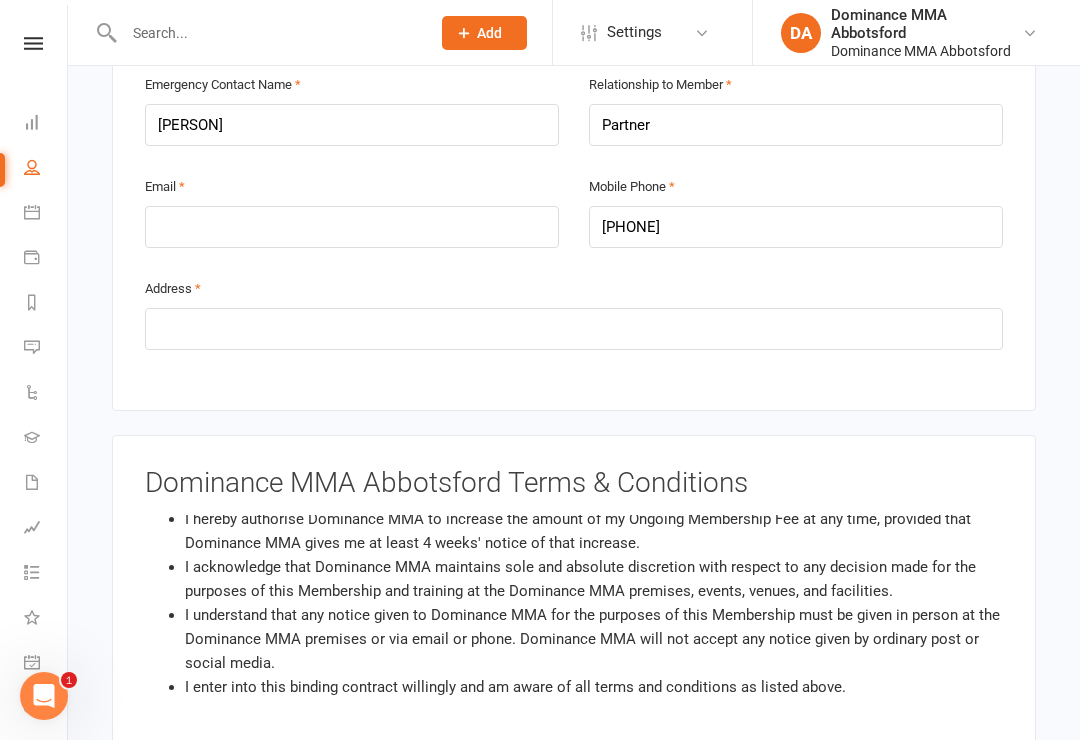 scroll, scrollTop: 1137, scrollLeft: 0, axis: vertical 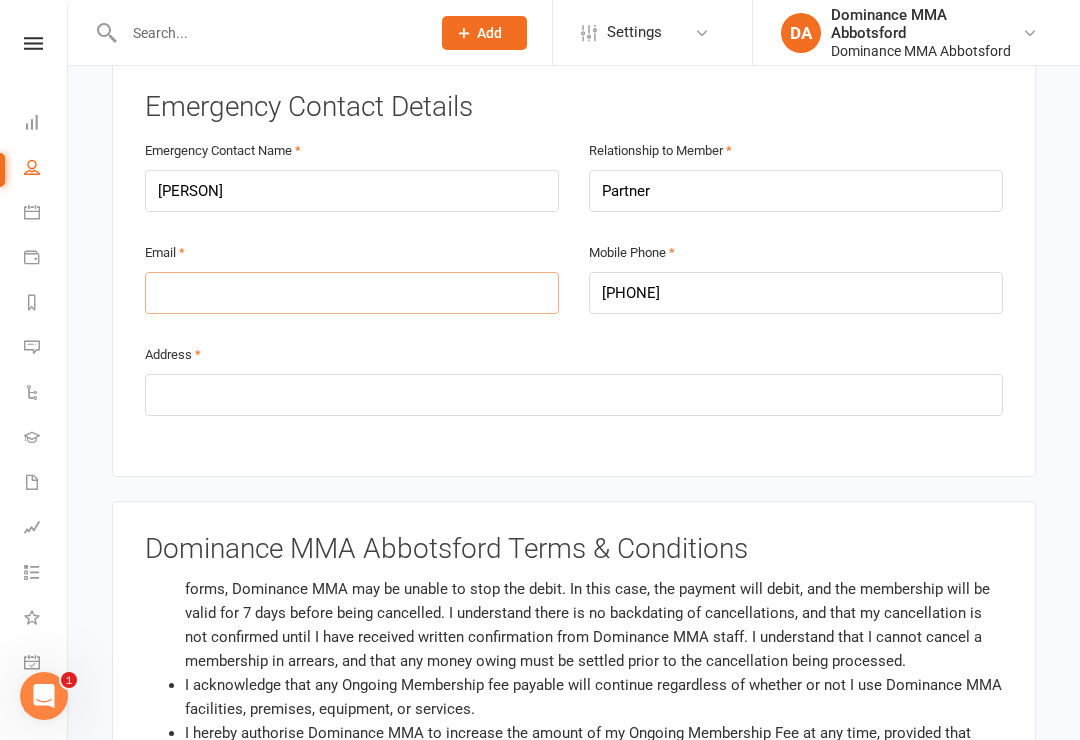click at bounding box center (352, 293) 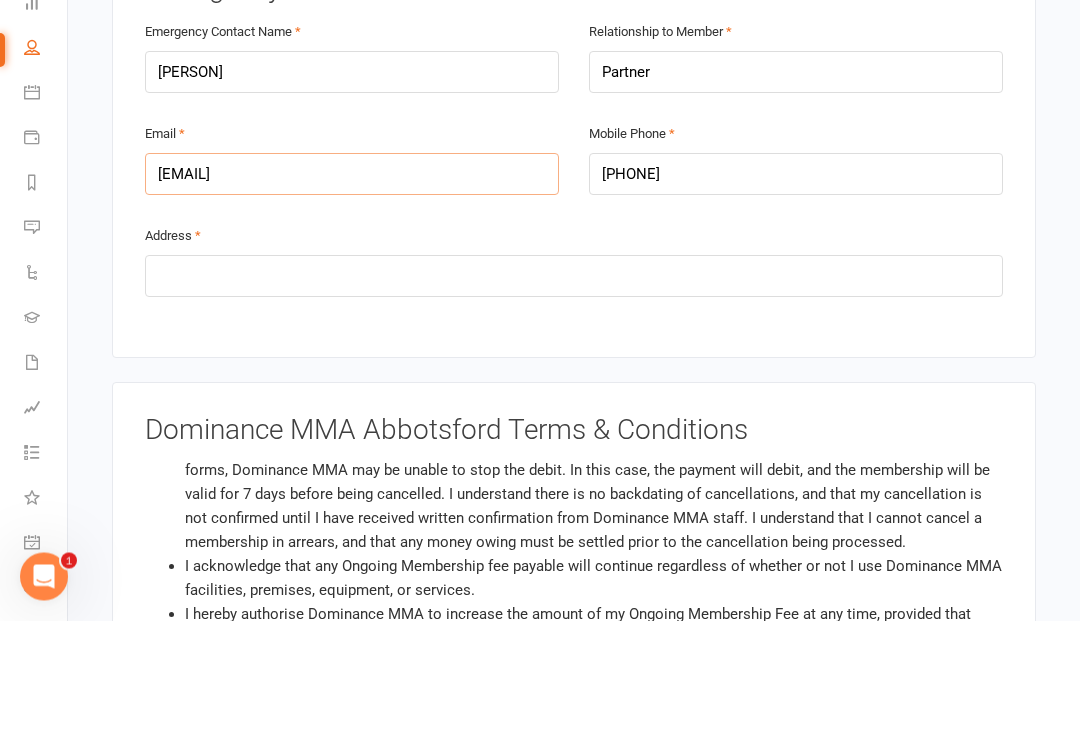 type on "[EMAIL]" 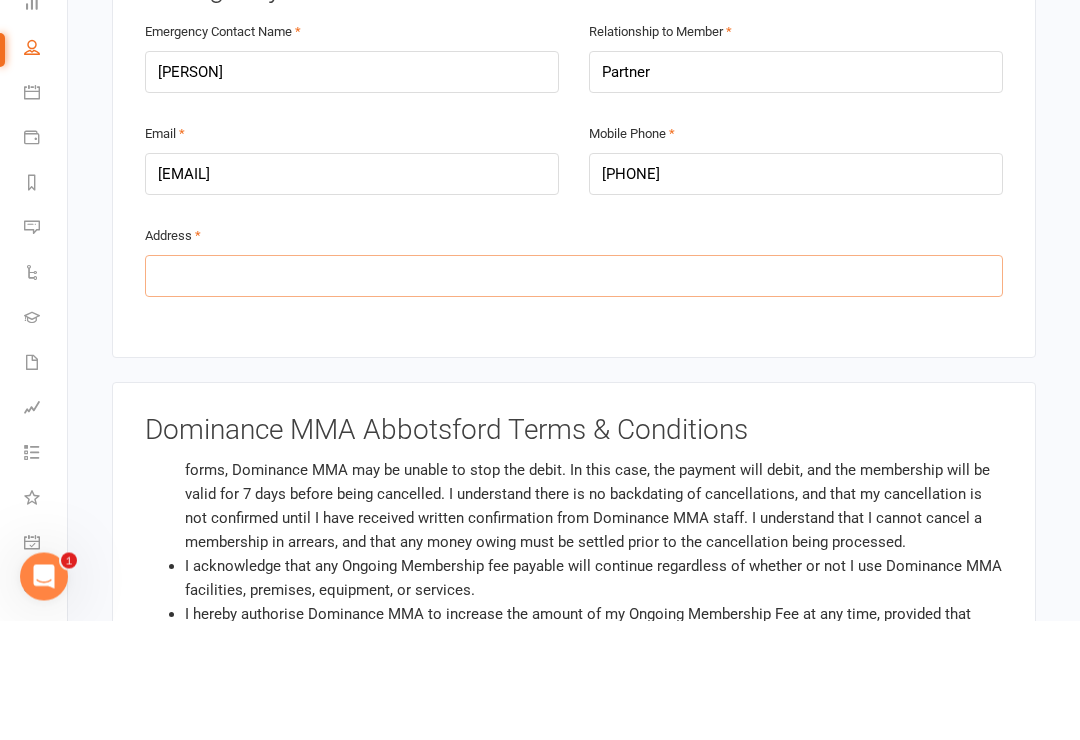 click at bounding box center (574, 396) 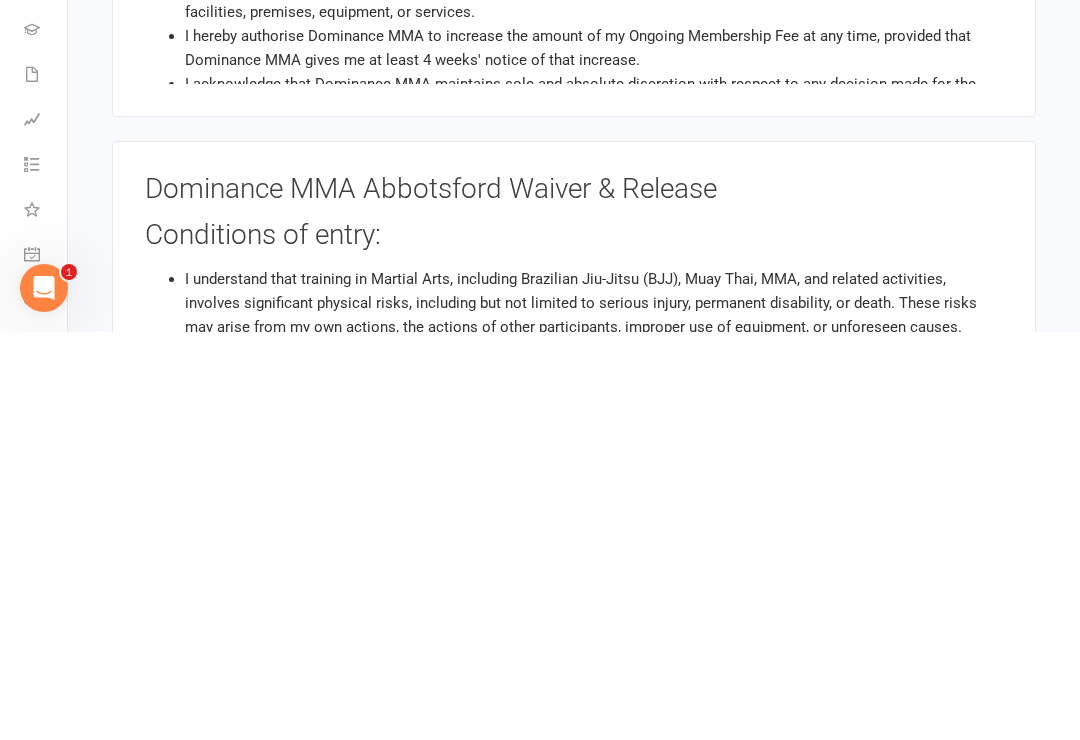 scroll, scrollTop: 1426, scrollLeft: 0, axis: vertical 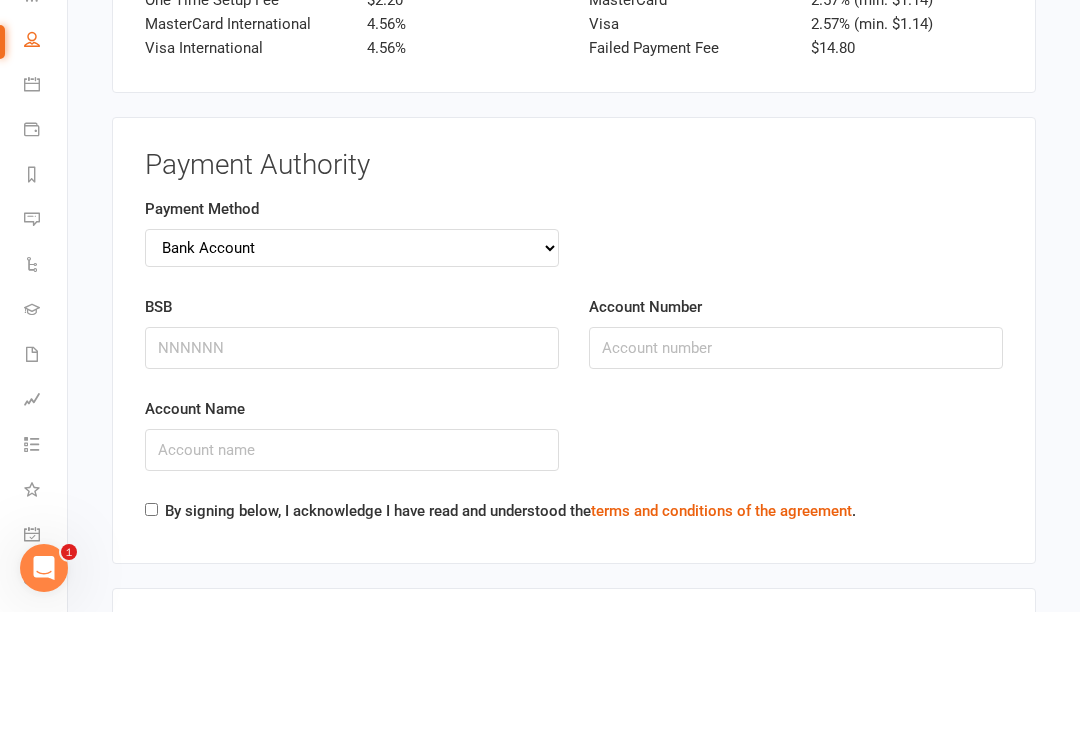 type on "[NUMBER]/[NUMBER] [STREET]" 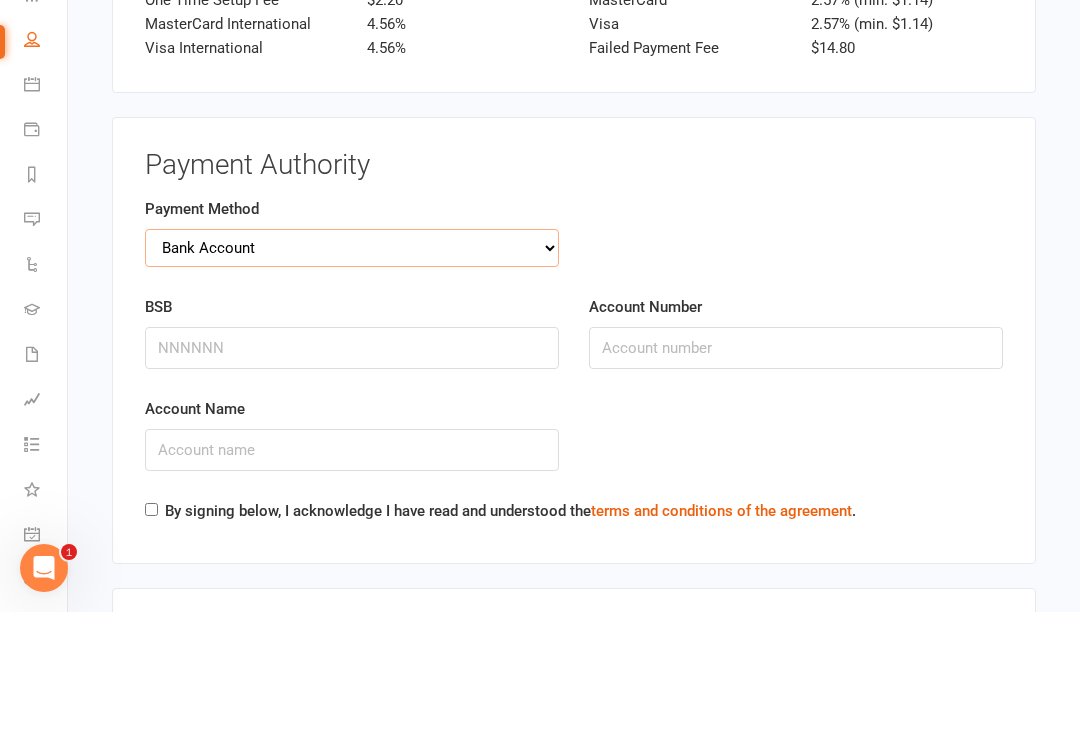 click on "Credit Card Bank Account" at bounding box center [352, 376] 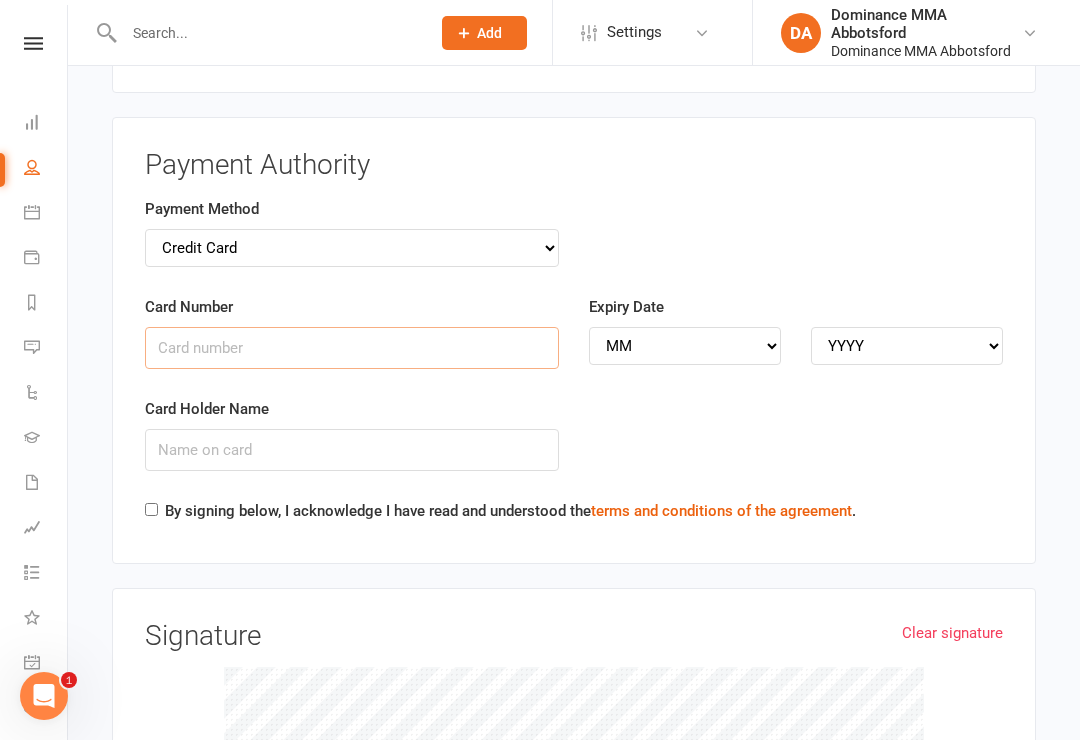 click on "Card Number" at bounding box center [352, 348] 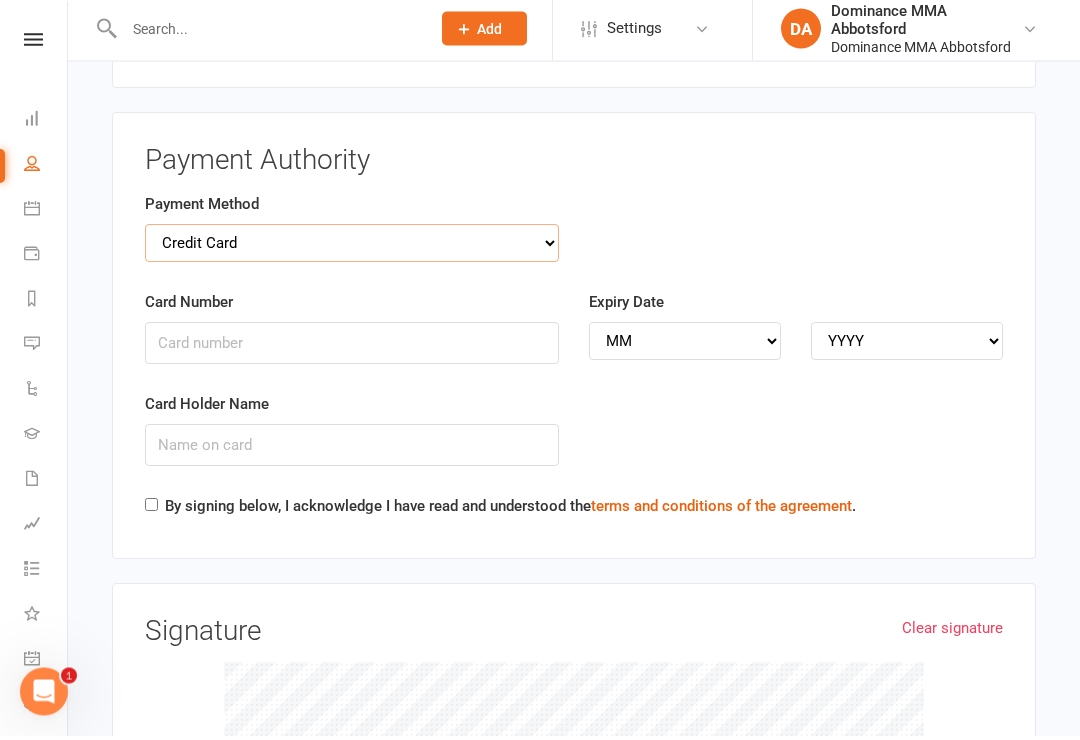 click on "Credit Card Bank Account" at bounding box center (352, 248) 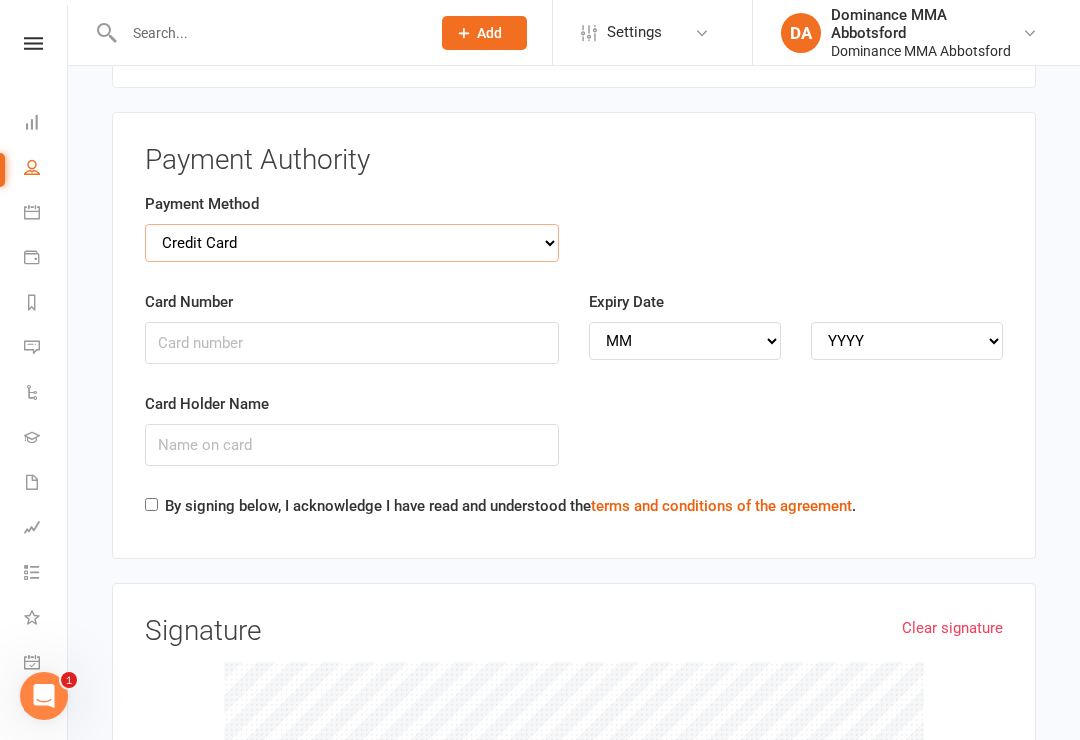 select on "bank_account" 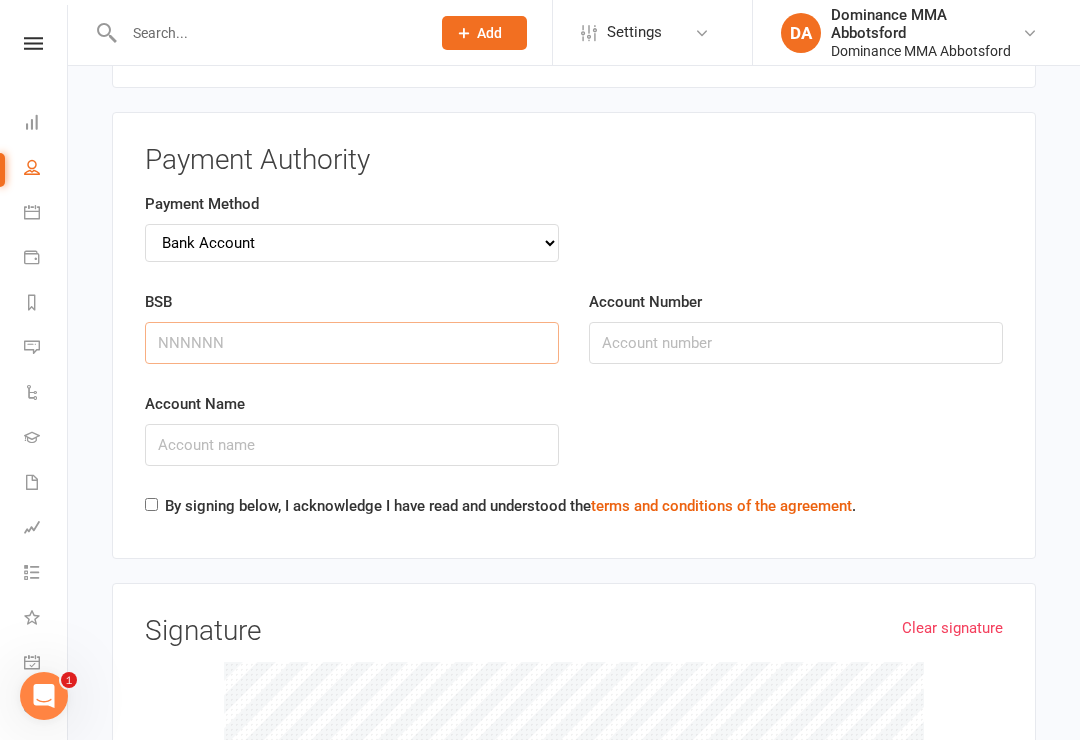 click on "BSB" at bounding box center (352, 343) 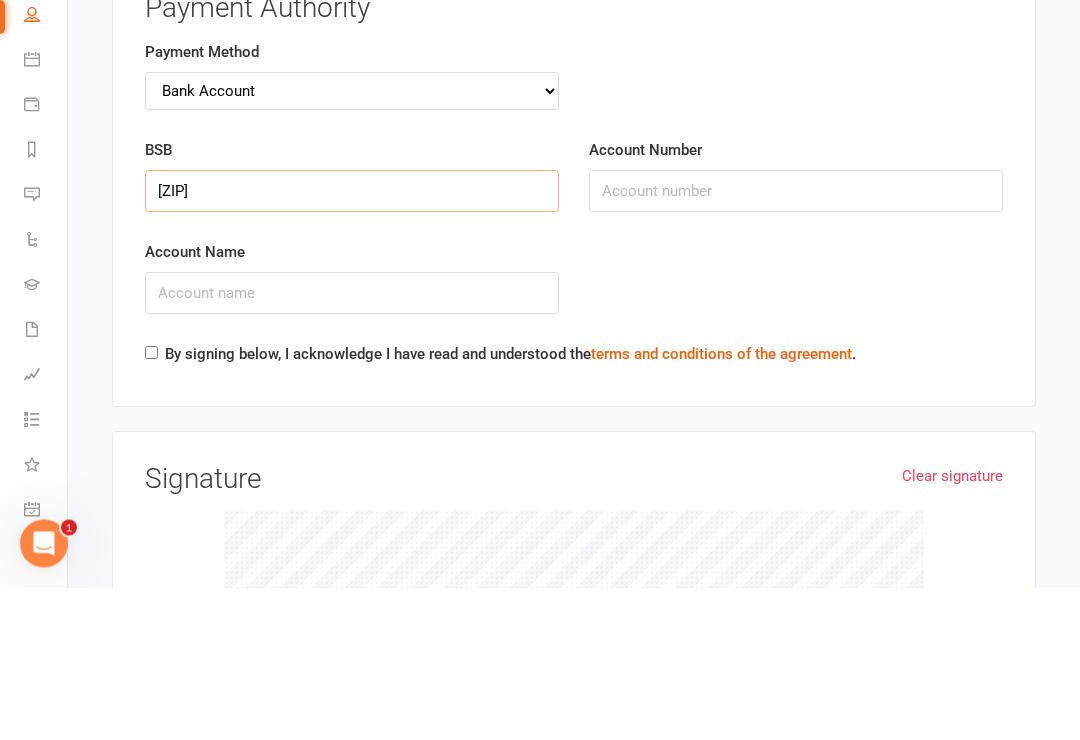 type on "[ZIP]" 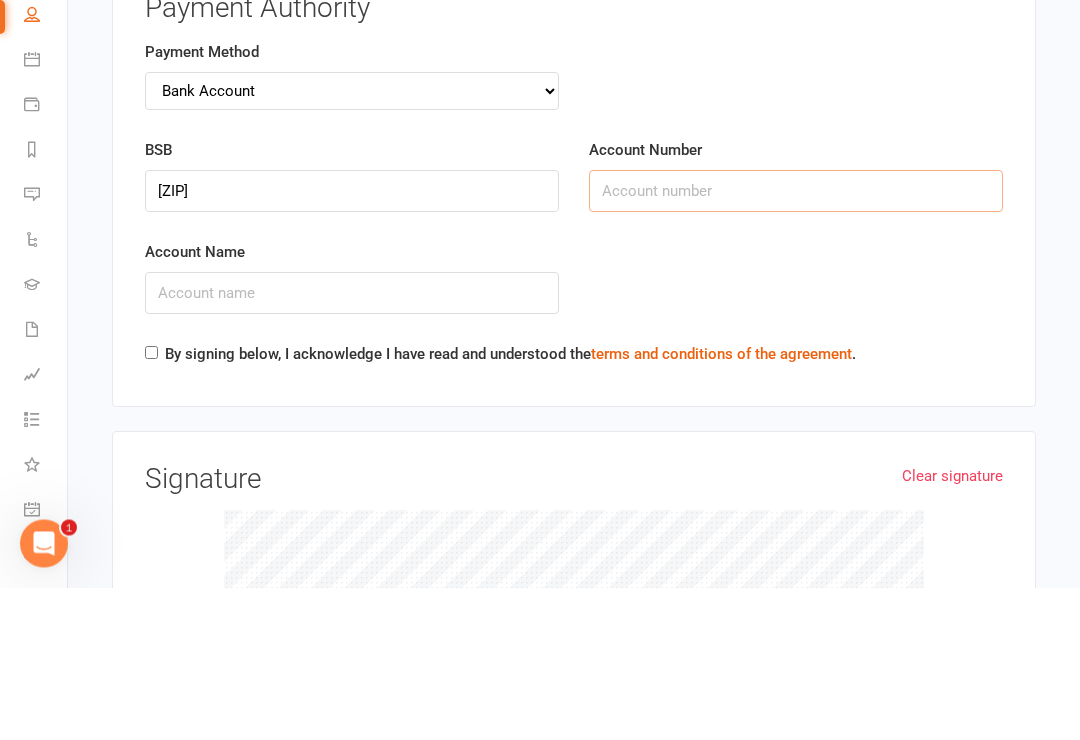 click on "Account Number" at bounding box center [796, 344] 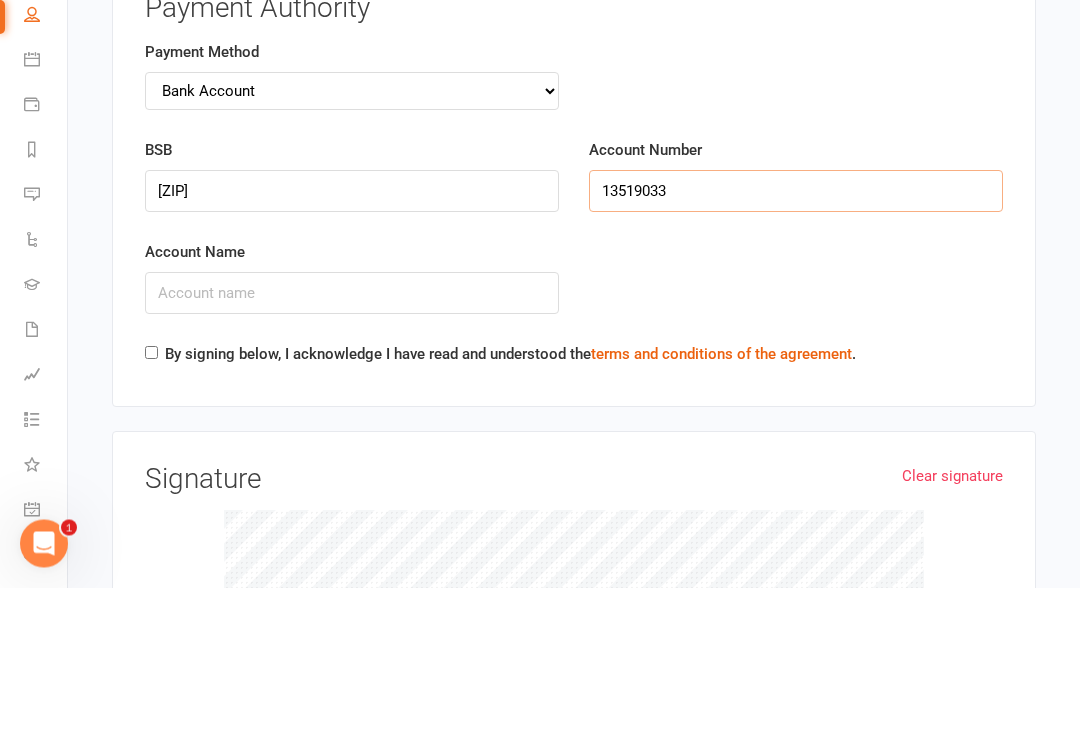 type on "13519033" 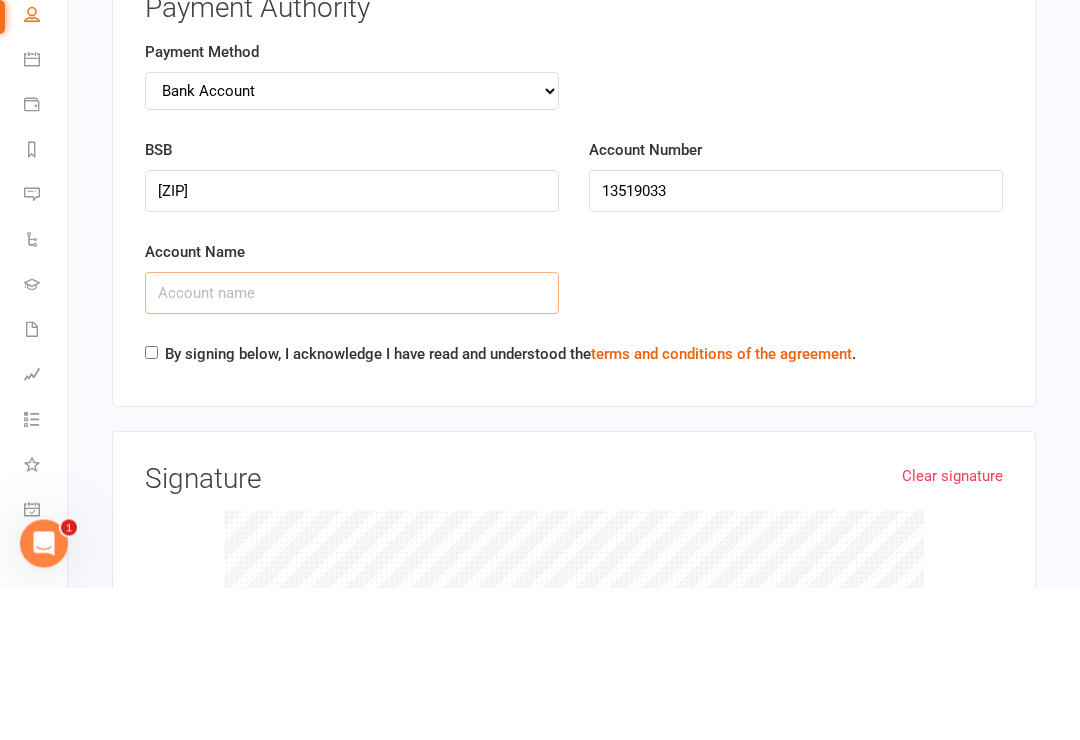 click on "Account Name" at bounding box center [352, 446] 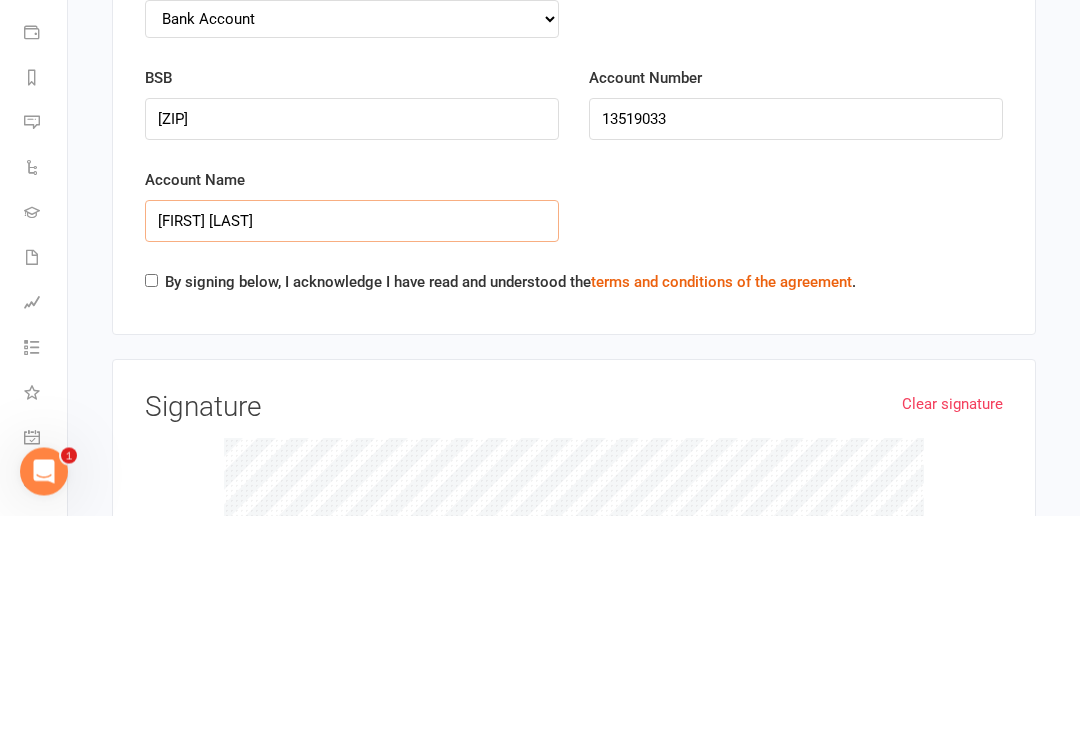 type on "[FIRST] [LAST]" 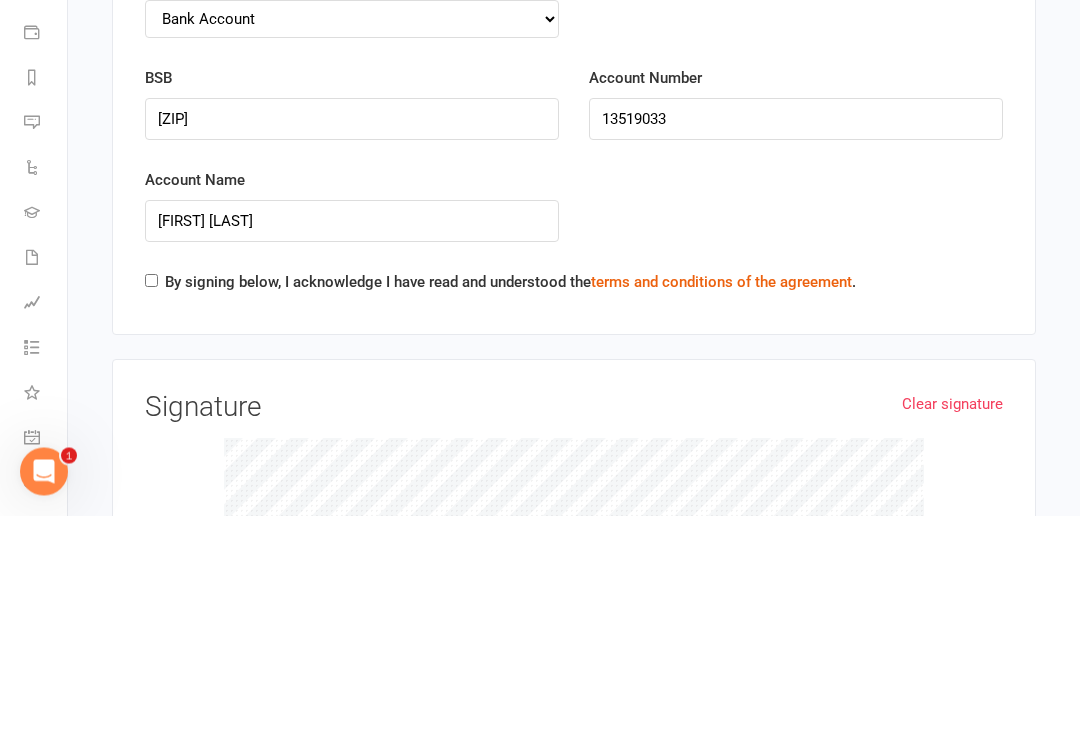 click on "By signing below, I acknowledge I have read and understood the  terms and conditions of the agreement ." at bounding box center (510, 507) 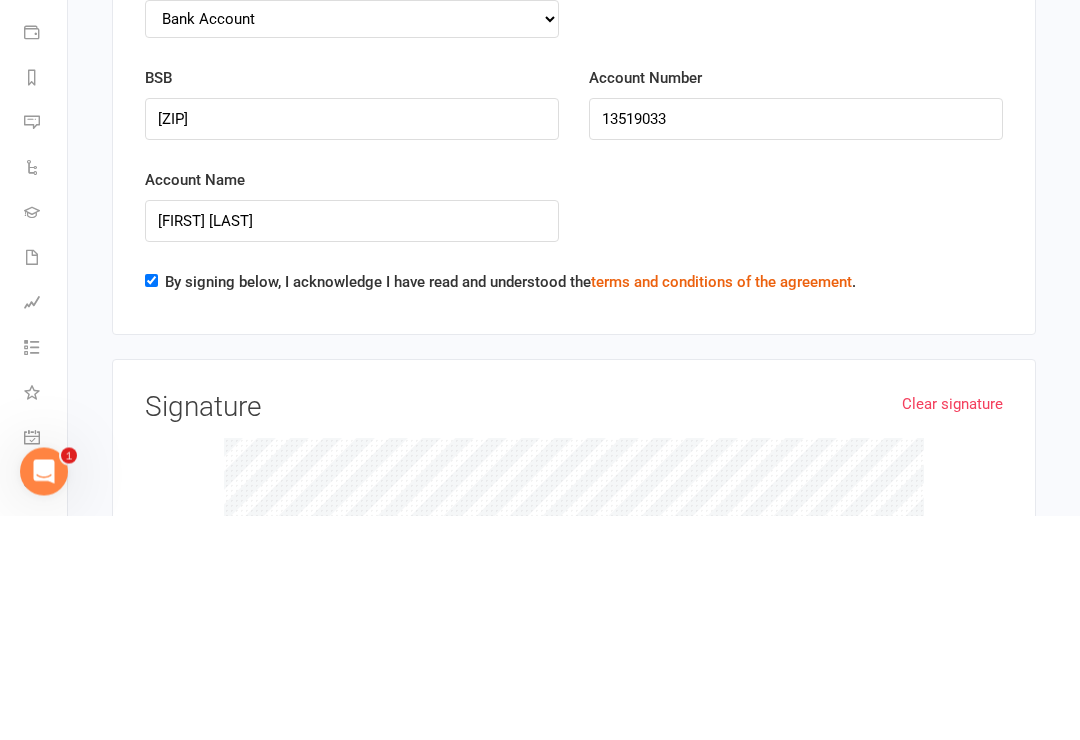 scroll, scrollTop: 3187, scrollLeft: 0, axis: vertical 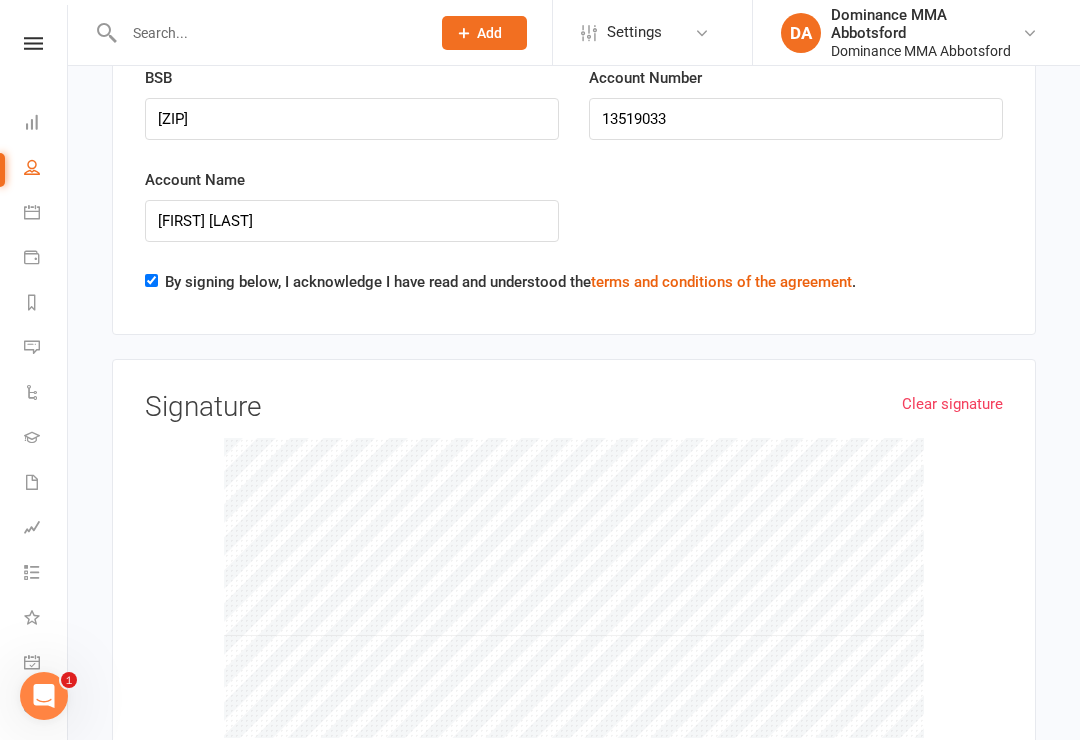 click on "By signing below, I acknowledge I have read and understood the  terms and conditions of the agreement ." at bounding box center (510, 282) 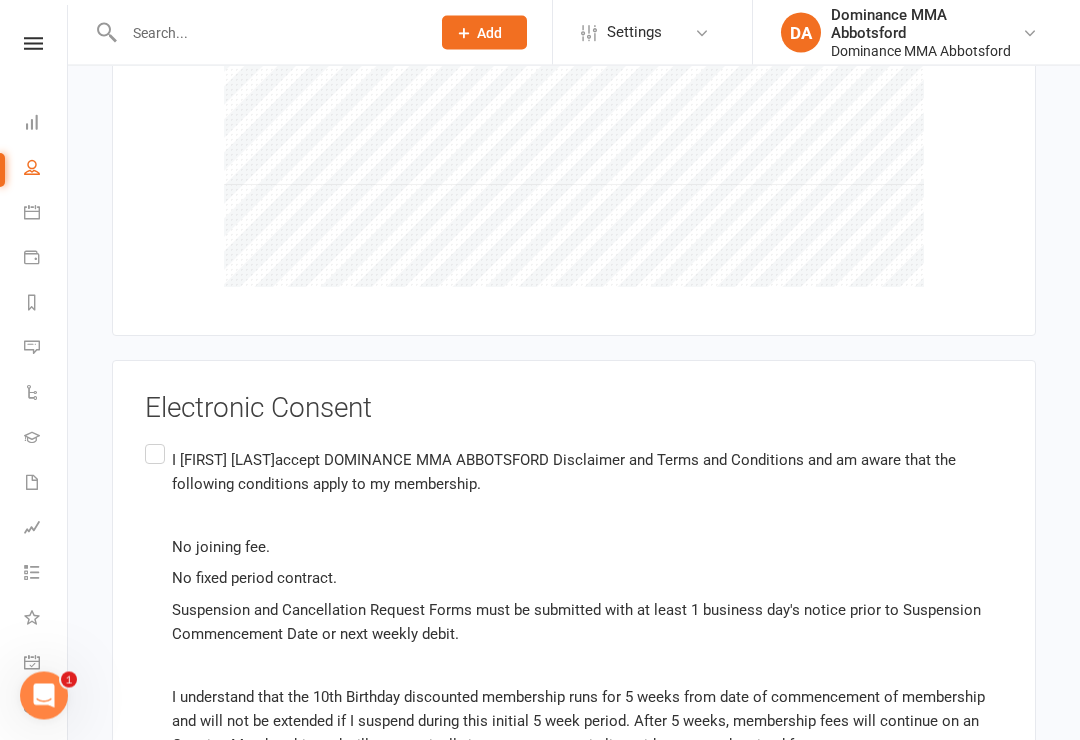 scroll, scrollTop: 3810, scrollLeft: 0, axis: vertical 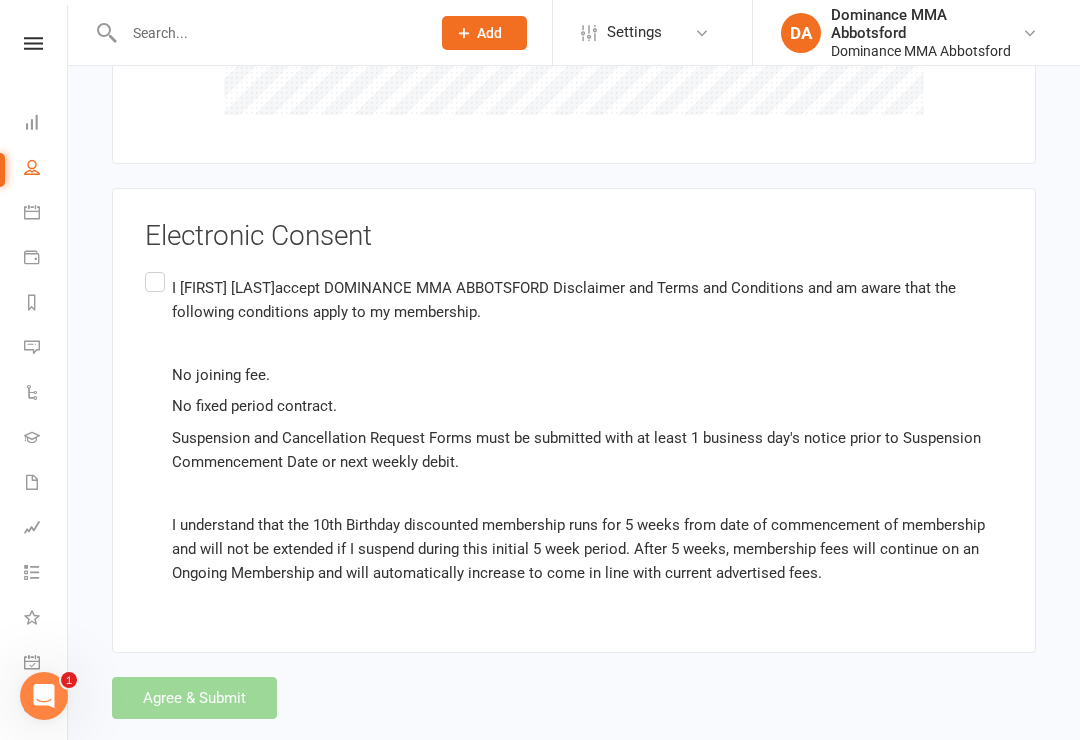 click on "I [FIRST] [LAST]accept DOMINANCE MMA ABBOTSFORD Disclaimer and Terms and Conditions and am aware that the following conditions apply to my membership." at bounding box center (587, 300) 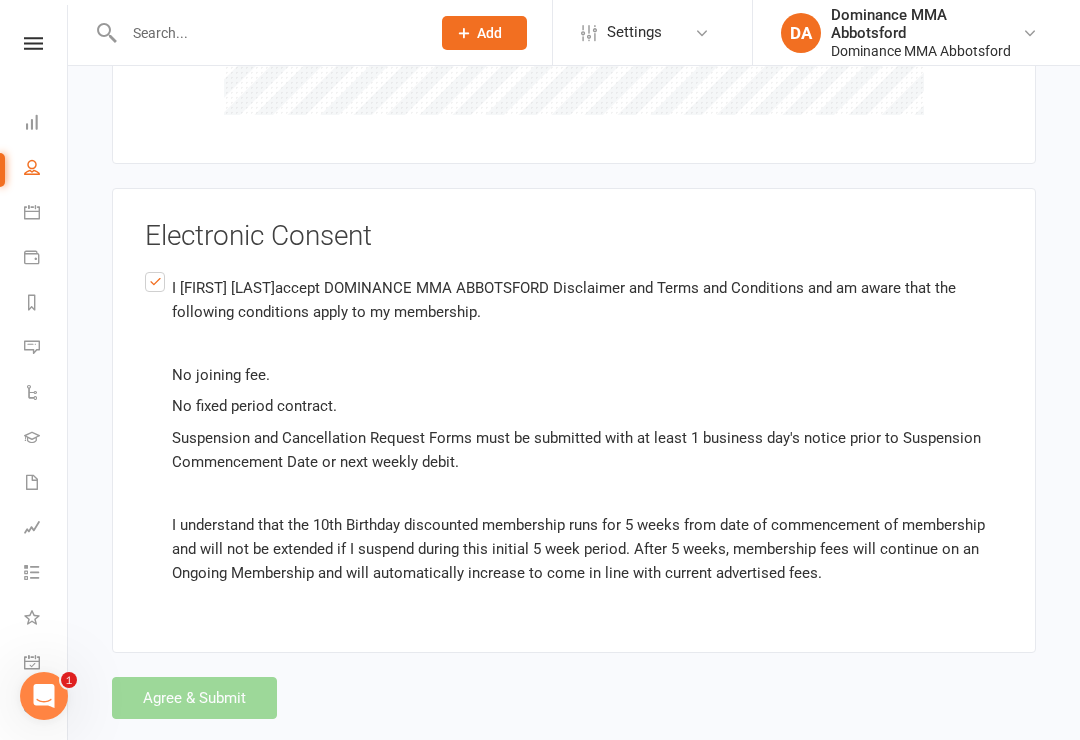 click on "Agree & Submit" at bounding box center (574, 698) 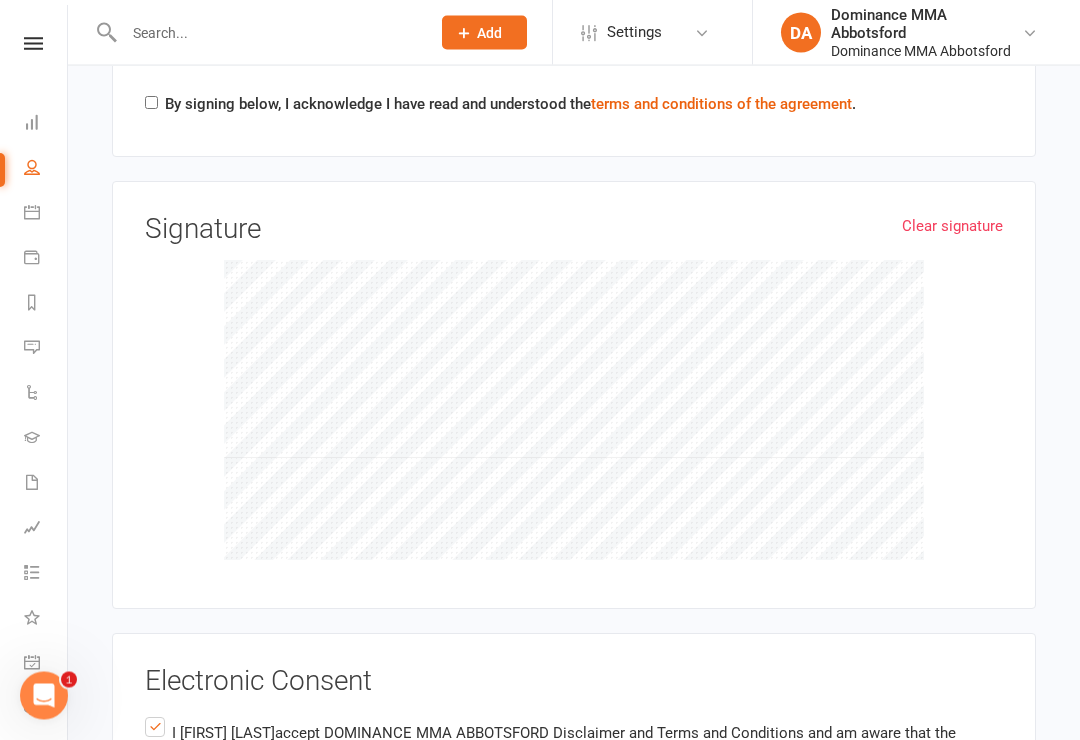 scroll, scrollTop: 3810, scrollLeft: 0, axis: vertical 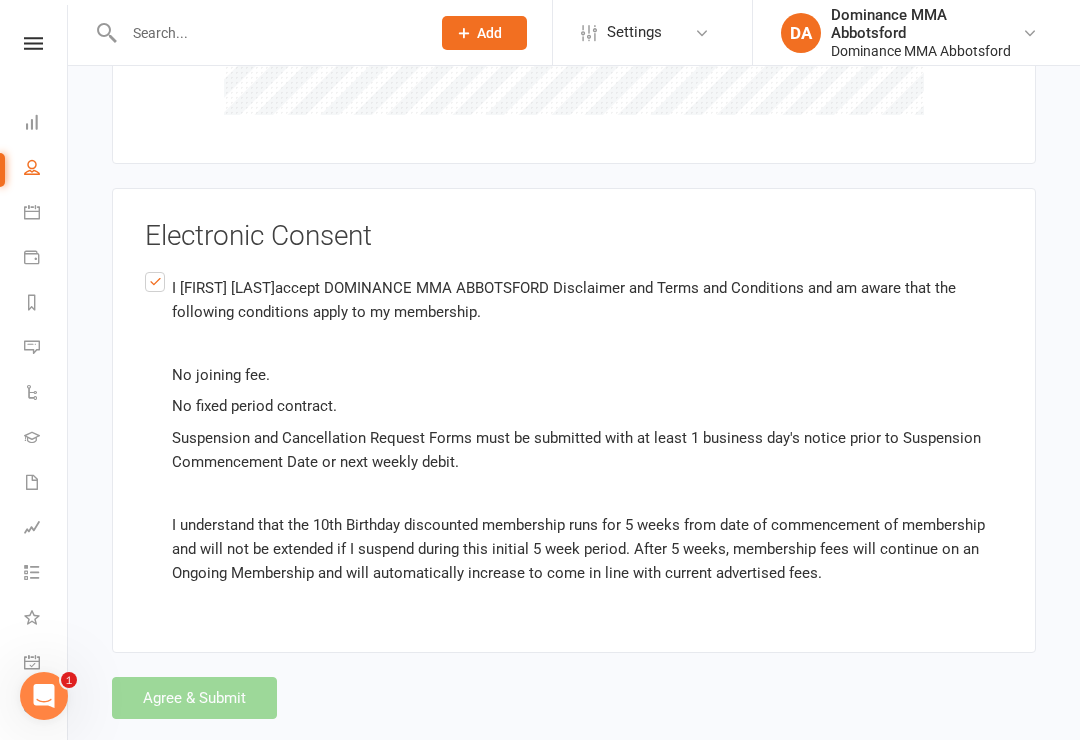 click on "Agree & Submit" at bounding box center [574, 698] 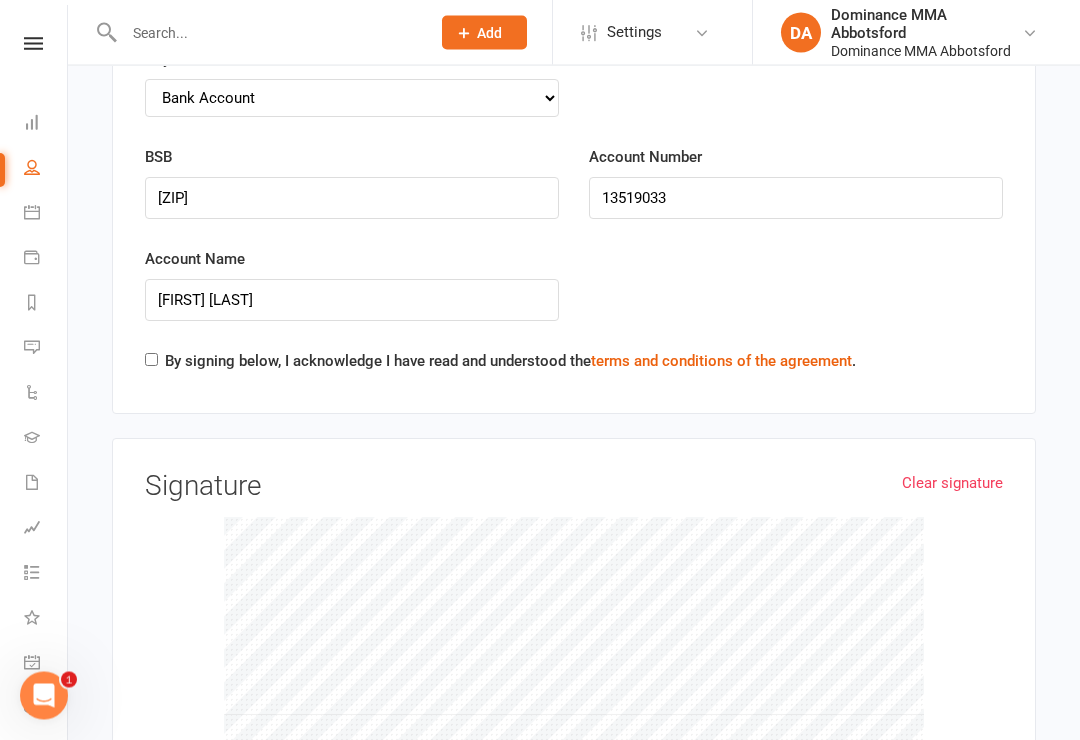 scroll, scrollTop: 3085, scrollLeft: 0, axis: vertical 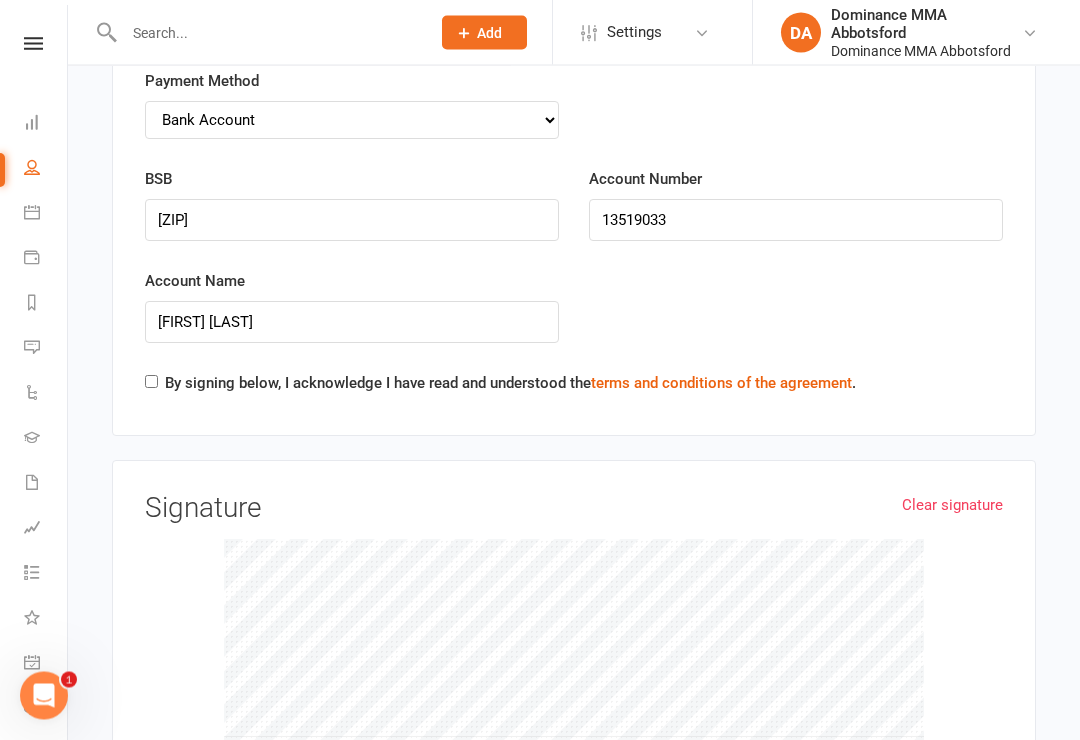 click on "Payment Authority Payment Method Credit Card Bank Account BSB [NUMBER] Account Number [NUMBER] Account Name [FIRST] [LAST] [FIRST] [LAST] [NUMBER]-[LETTER]-[NUMBER]-[NUMBER]-[NUMBER]
By signing below, I acknowledge I have read and understood the terms and conditions of the agreement ." at bounding box center [574, 213] 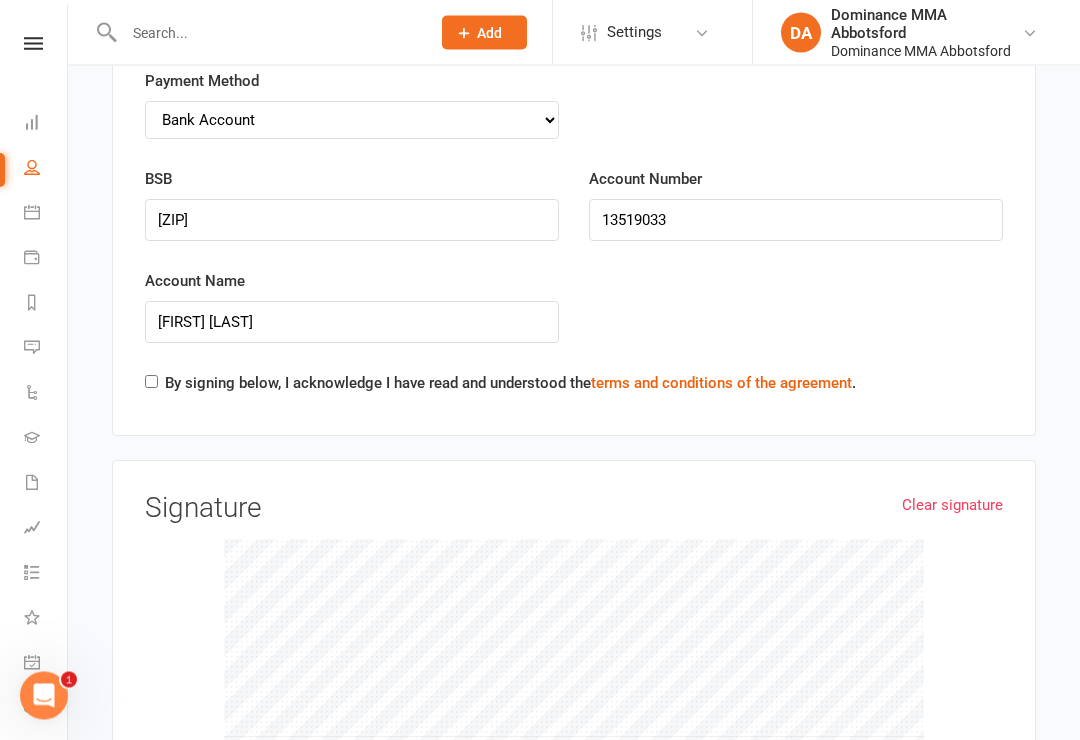 click on "By signing below, I acknowledge I have read and understood the  terms and conditions of the agreement ." at bounding box center [510, 384] 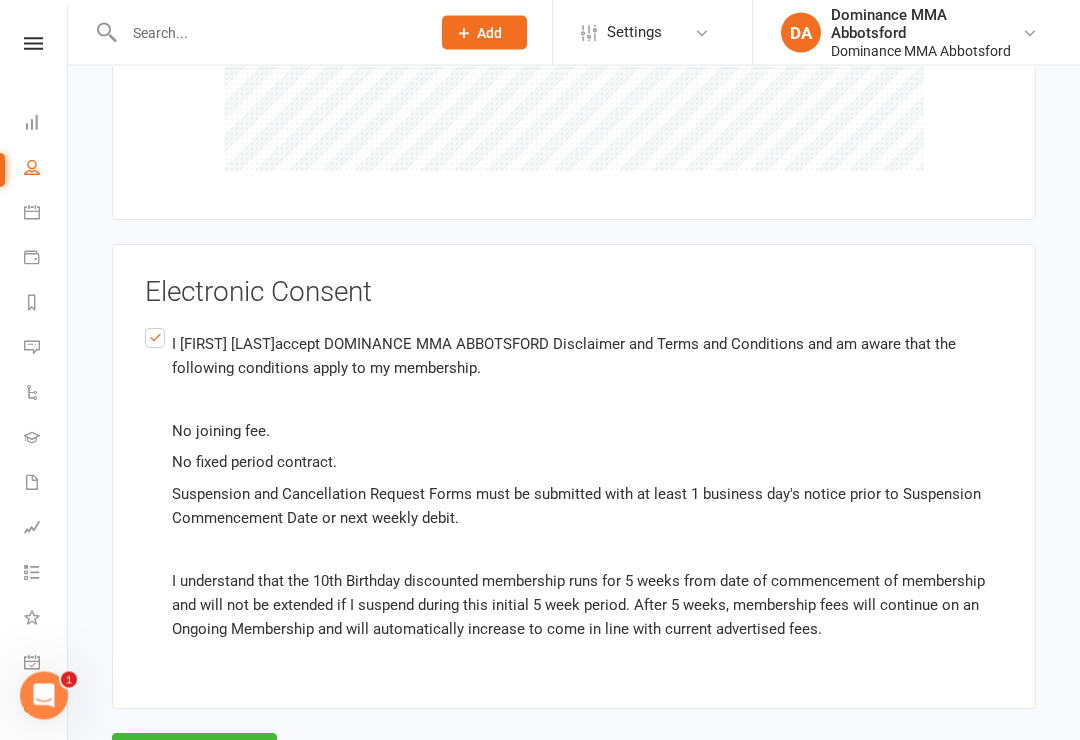 scroll, scrollTop: 3810, scrollLeft: 0, axis: vertical 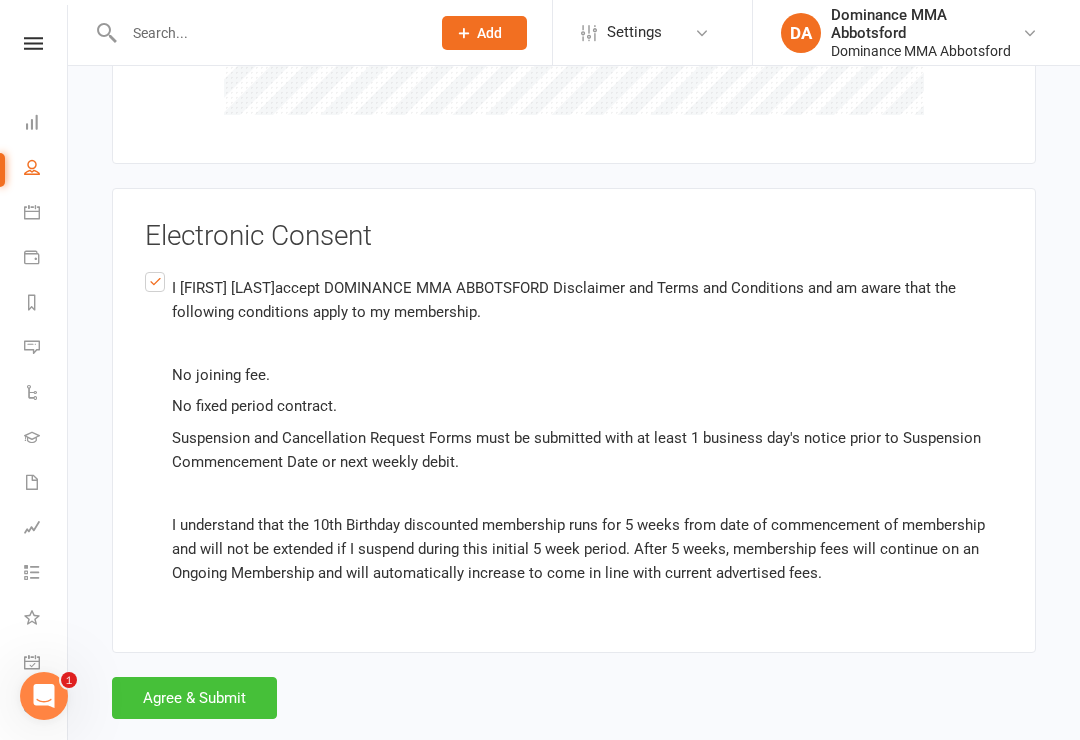 click on "Agree & Submit" at bounding box center (194, 698) 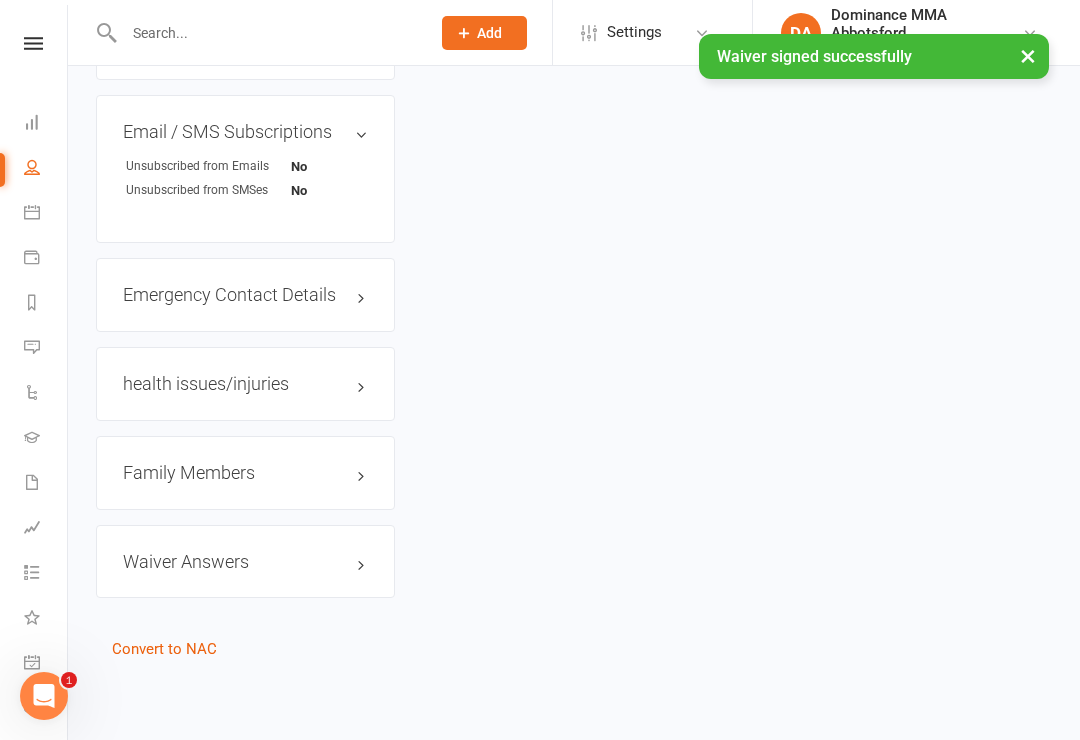 scroll, scrollTop: 0, scrollLeft: 0, axis: both 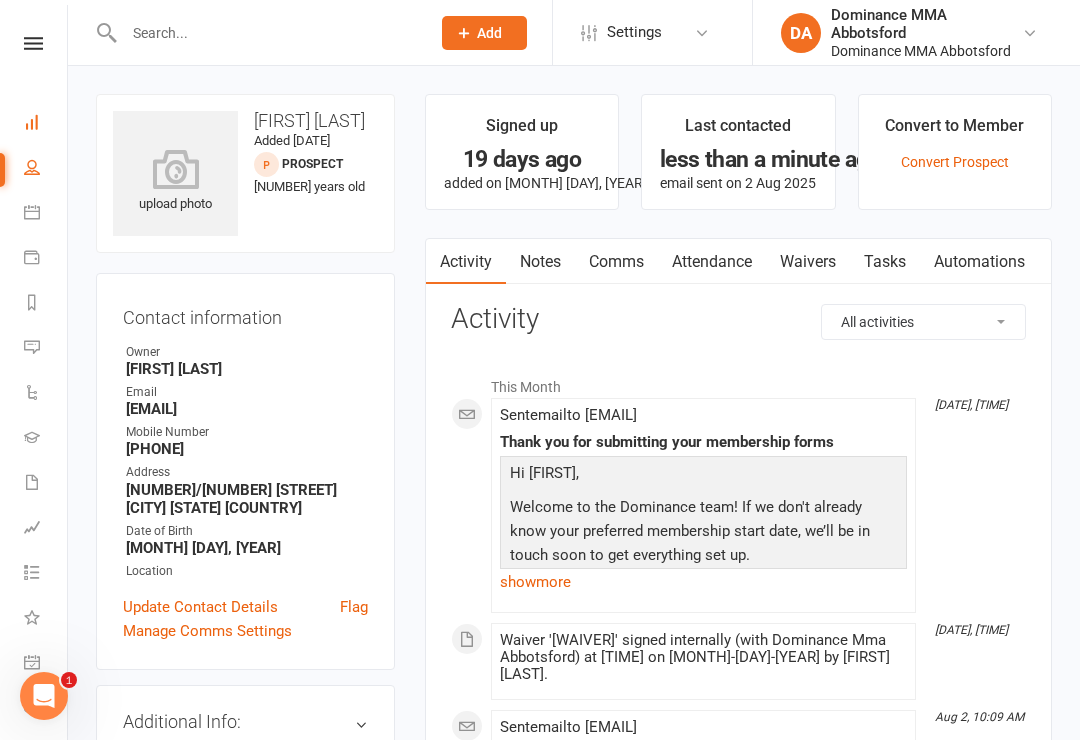 click on "Dashboard" at bounding box center (46, 124) 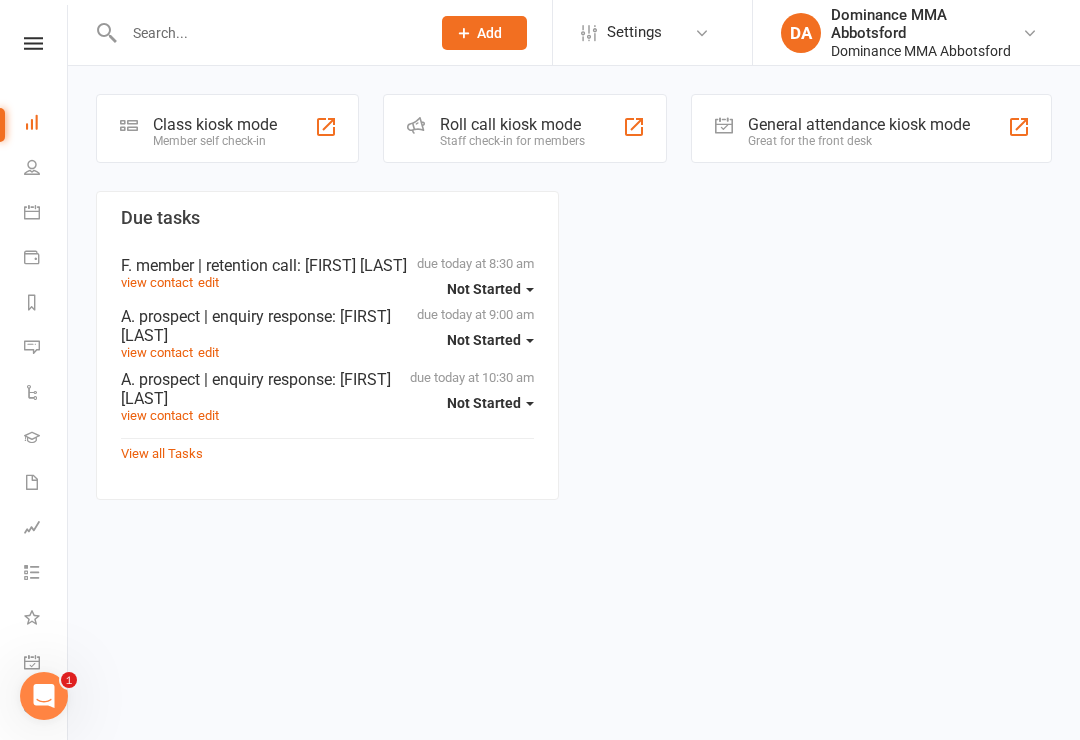 click on "Class kiosk mode Member self check-in" at bounding box center (227, 128) 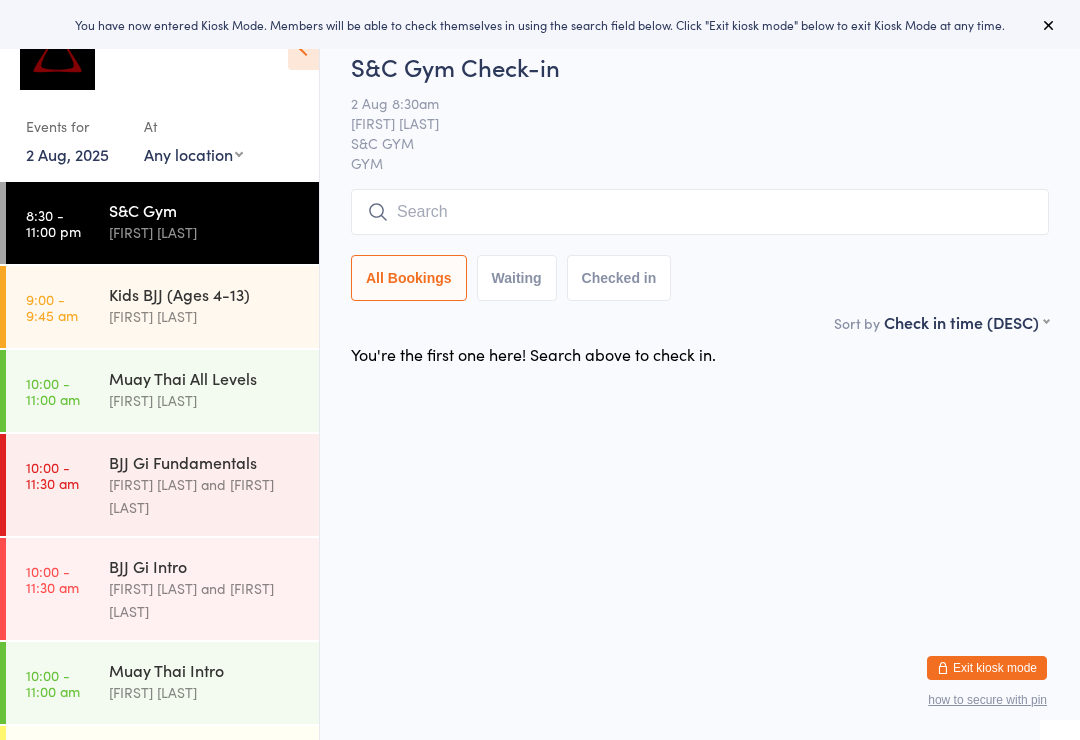 scroll, scrollTop: 0, scrollLeft: 0, axis: both 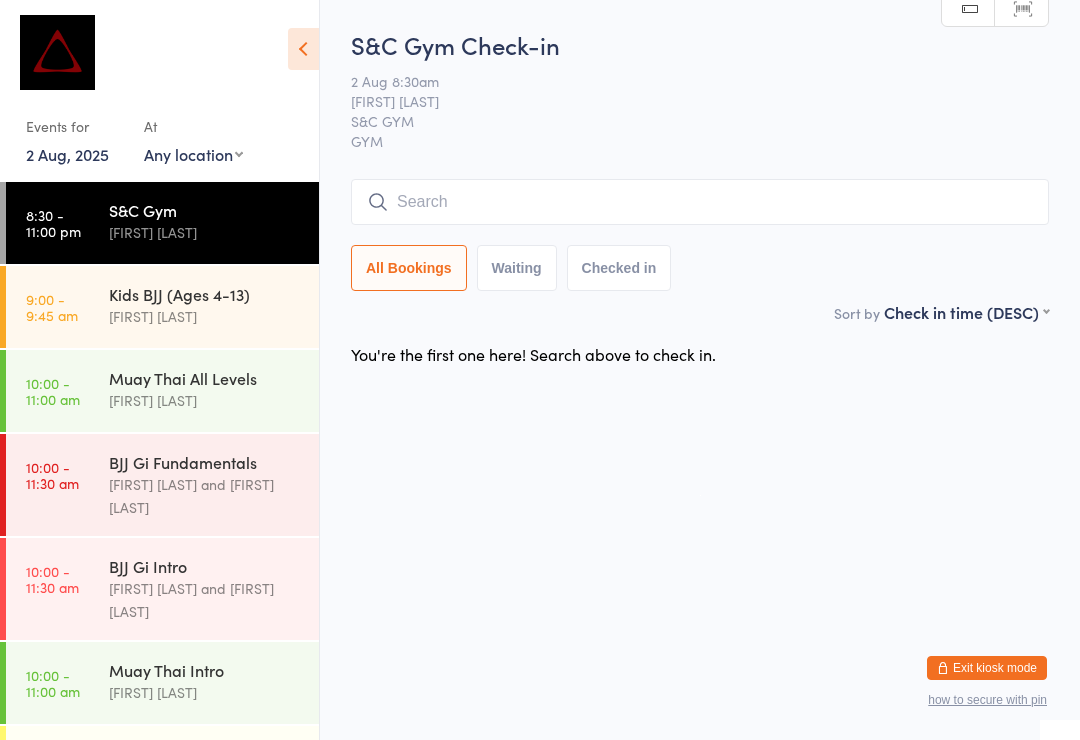 click on "[TIME] - [TIME] [ACTIVITY] [FIRST] [LAST]" at bounding box center (162, 767) 